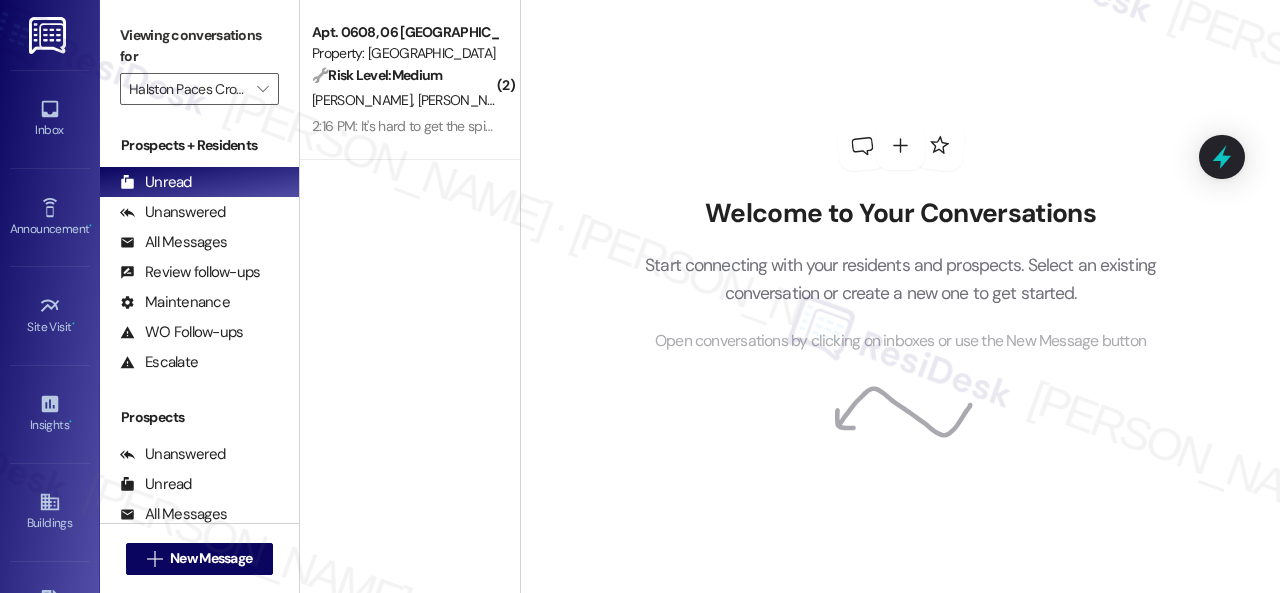 scroll, scrollTop: 0, scrollLeft: 0, axis: both 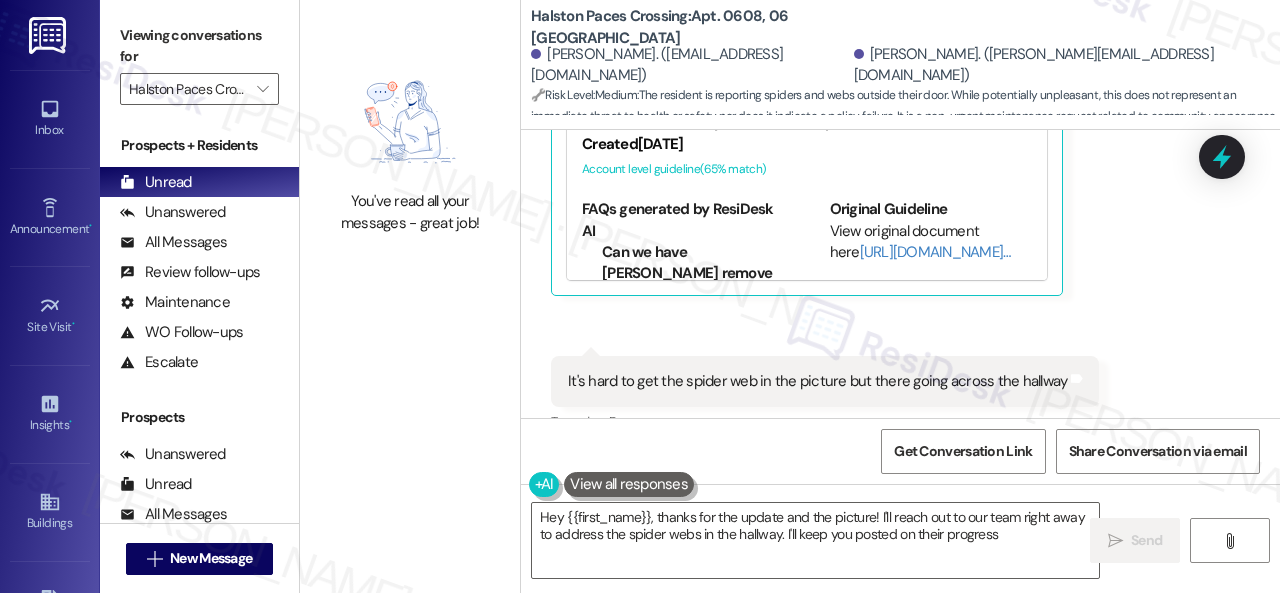 type on "Hey {{first_name}}, thanks for the update and the picture! I'll reach out to our team right away to address the spider webs in the hallway. I'll keep you posted on their progress!" 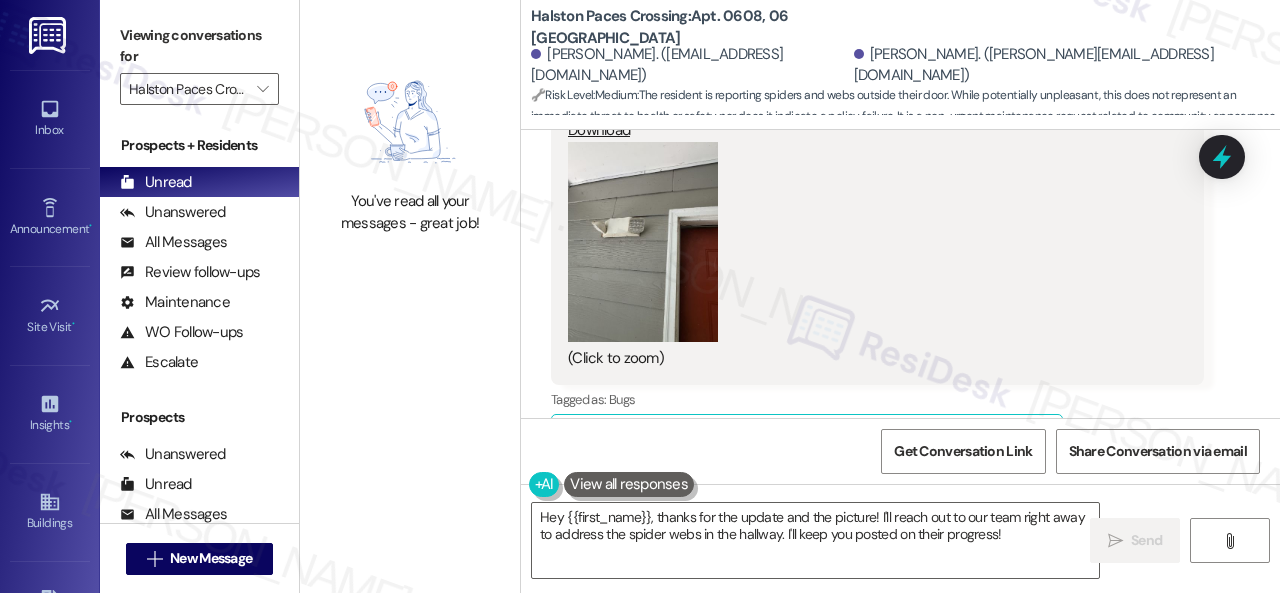 scroll, scrollTop: 19155, scrollLeft: 0, axis: vertical 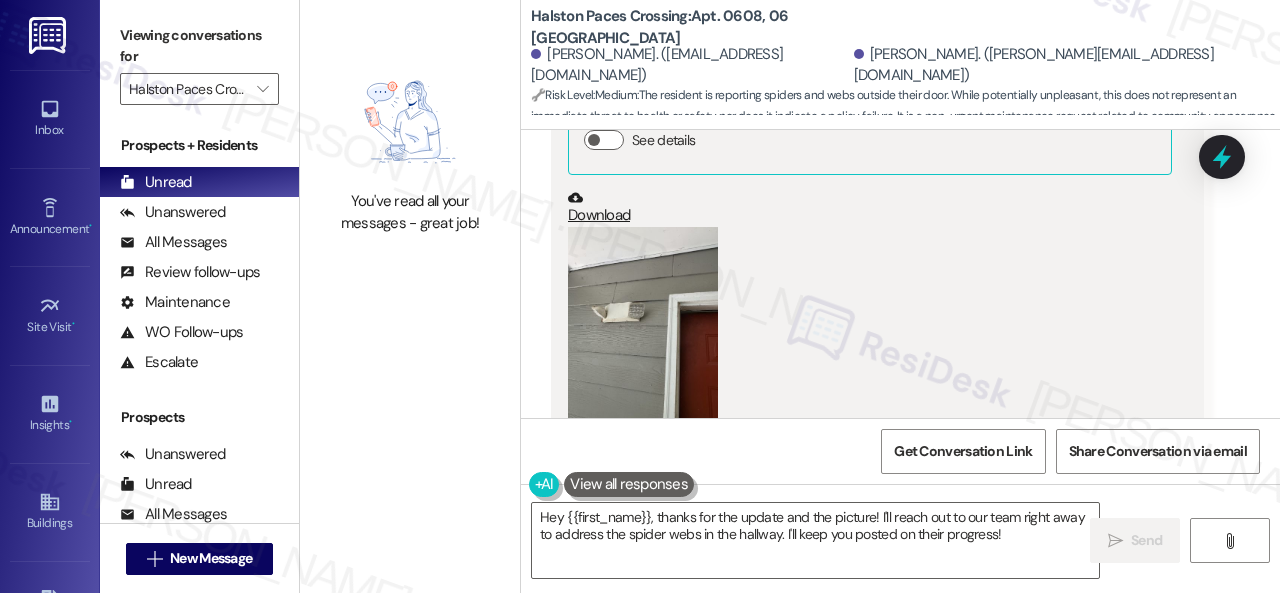 click at bounding box center [643, 327] 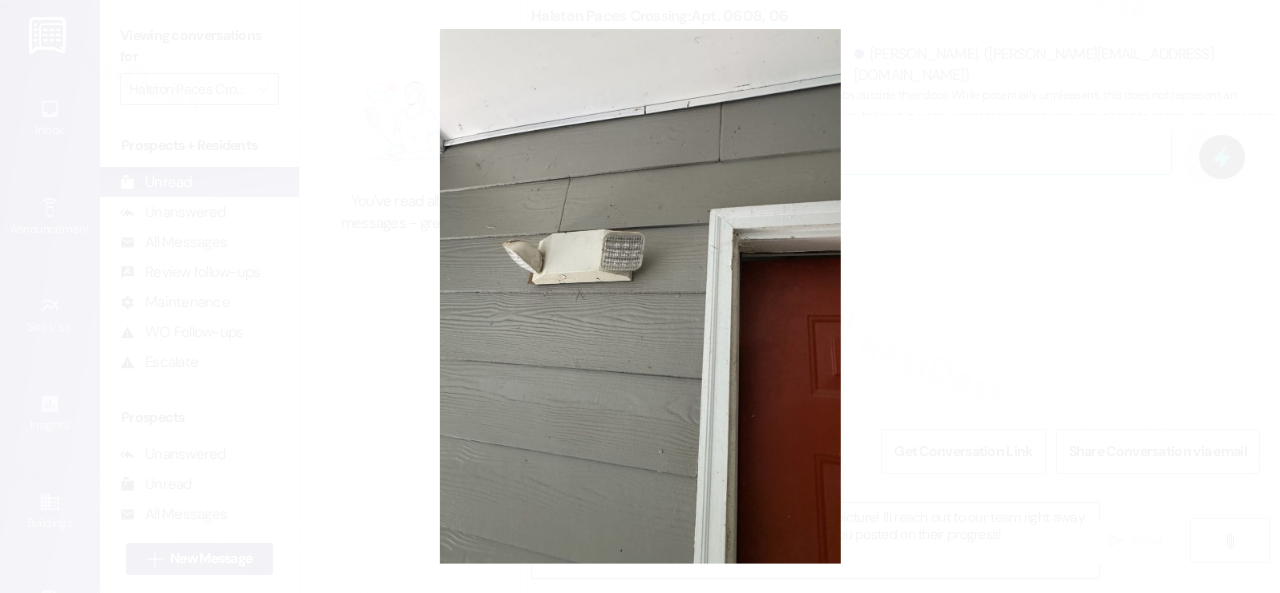 type 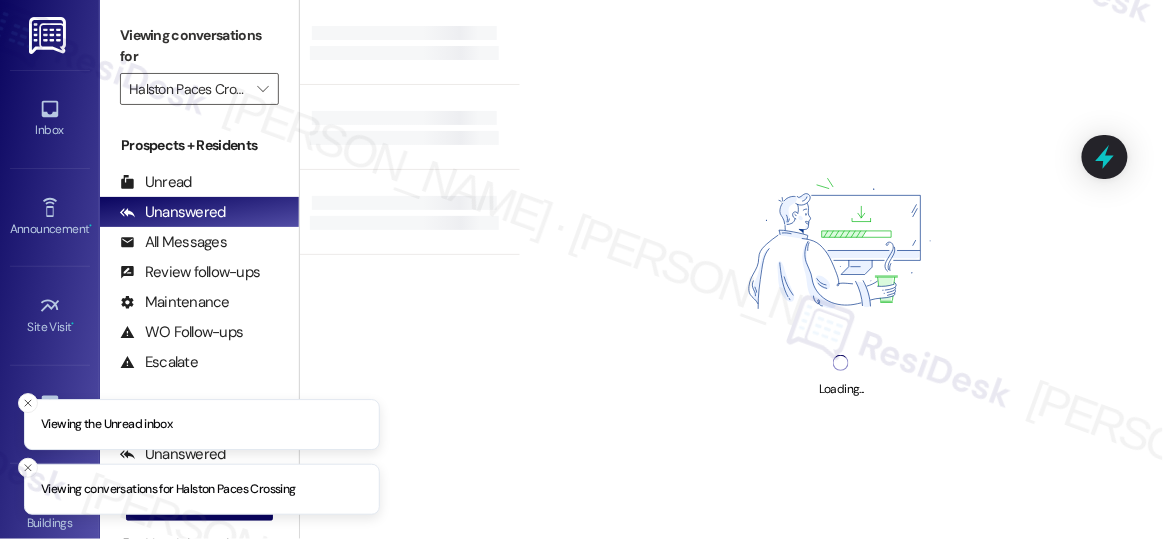 type on "Halston Paces Crossing" 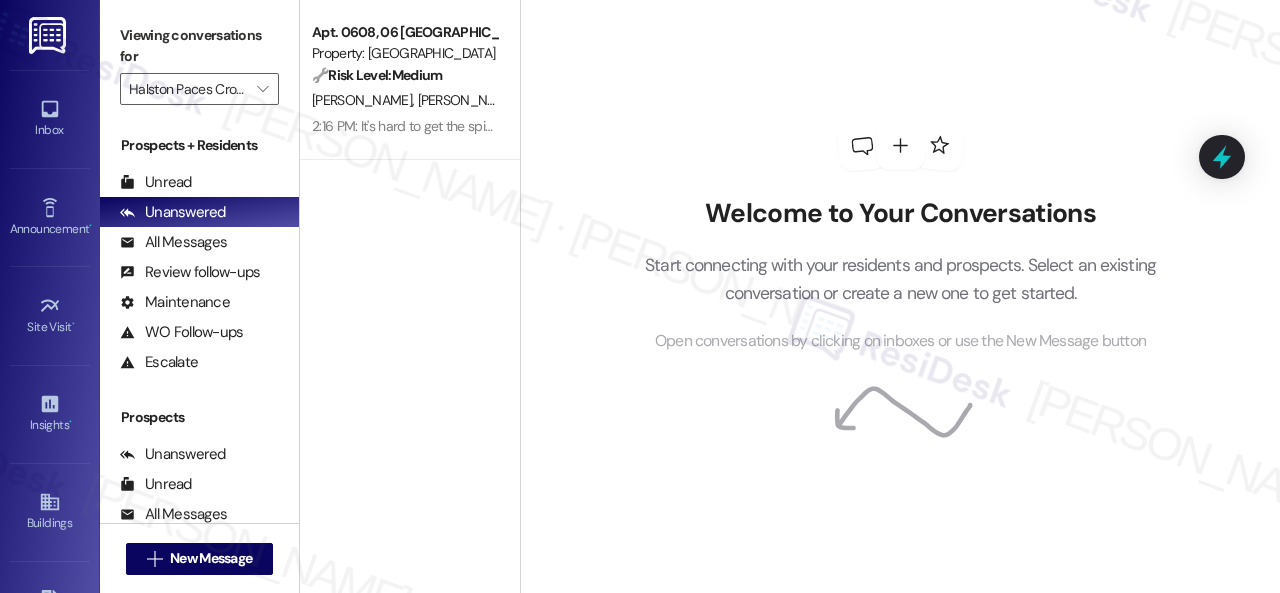 click on "P. Reese D. Bright" at bounding box center [404, 100] 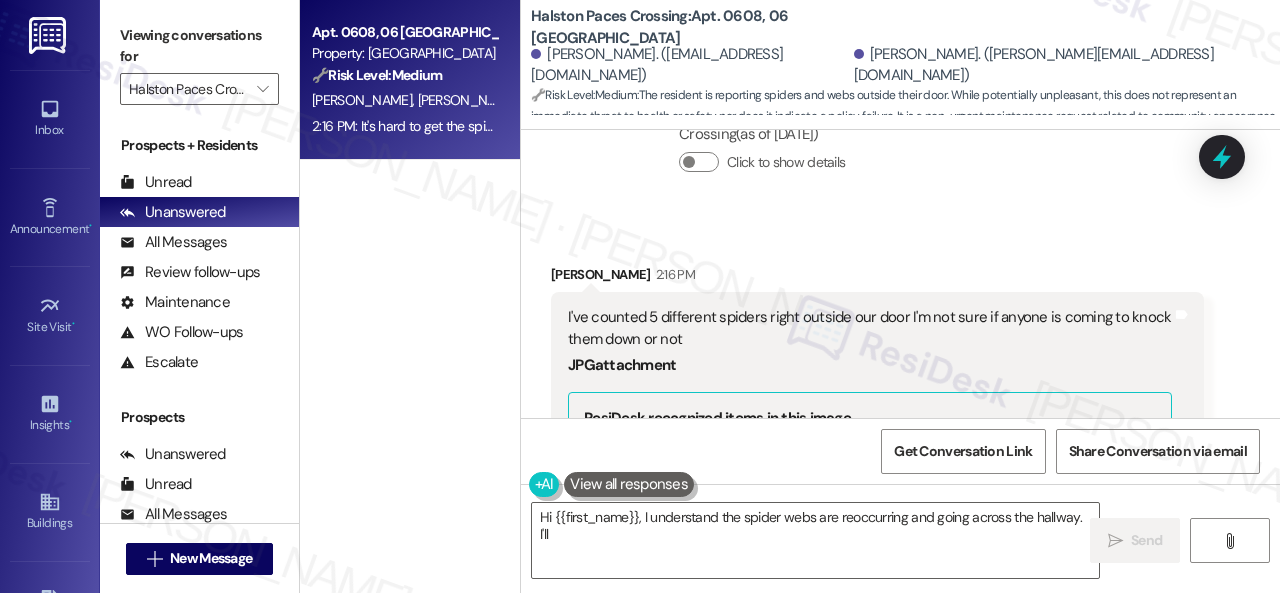 scroll, scrollTop: 18855, scrollLeft: 0, axis: vertical 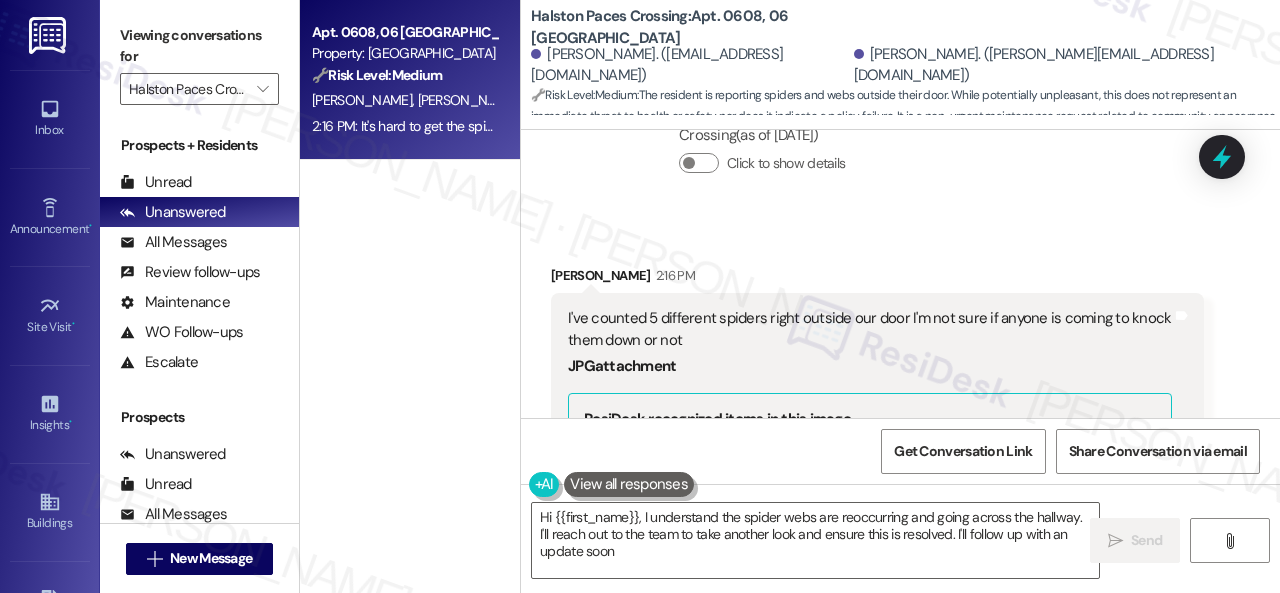 type on "Hi {{first_name}}, I understand the spider webs are reoccurring and going across the hallway. I'll reach out to the team to take another look and ensure this is resolved. I'll follow up with an update soon!" 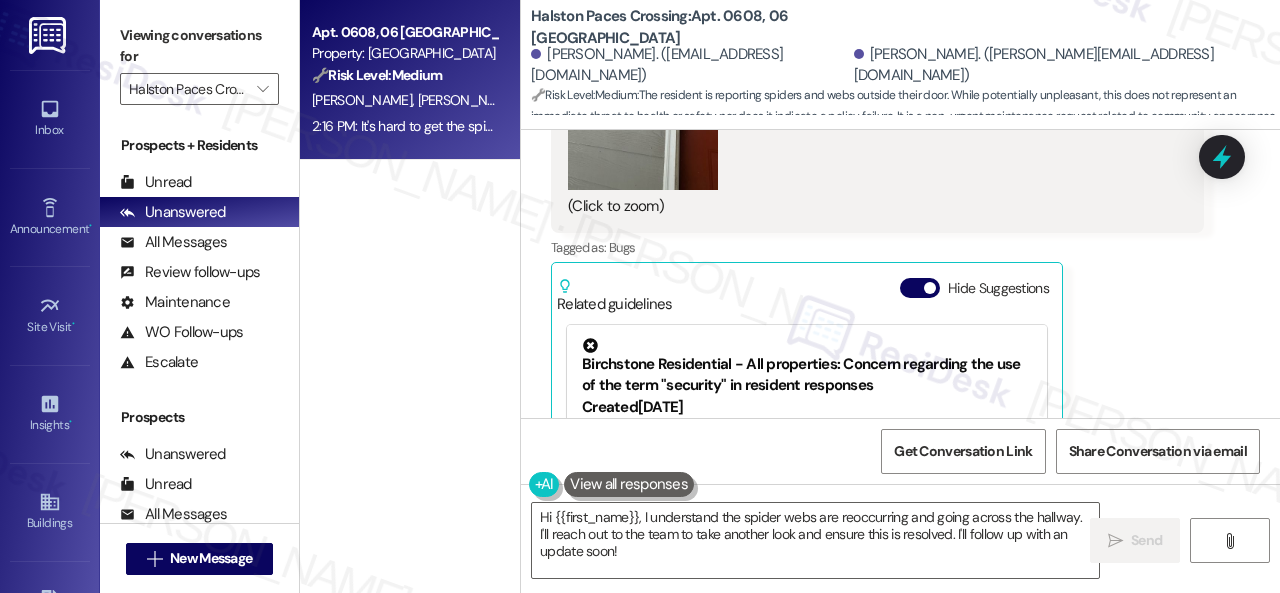 scroll, scrollTop: 19455, scrollLeft: 0, axis: vertical 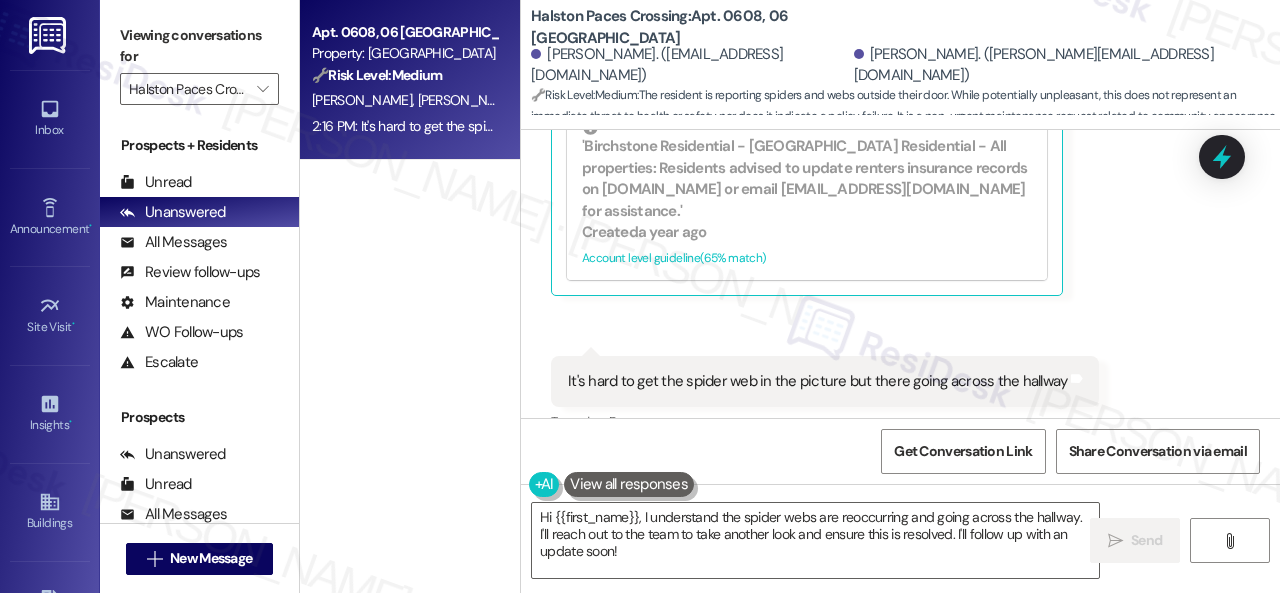 click on "Received via SMS Preston Reese 2:16 PM I've counted 5 different spiders right outside our door I'm not sure if anyone is coming to knock them down or not JPG  attachment ResiDesk recognized items in this image See details     Download   (Click to zoom) Tags and notes Tagged as:   Bugs Click to highlight conversations about Bugs  Related guidelines Hide Suggestions Birchstone Residential - All properties: Concern regarding the use of the term "security" in resident responses Created  2 years ago Account level guideline  ( 65 % match) FAQs generated by ResiDesk AI Can we have Sarah remove the phrase from her responses? Yes, we can have Sarah remove that phrase from her responses. Why do we need to remove the 'security' word from our responses? We need to remove the 'security' word from our responses because we do not guarantee anyone's security. Original Guideline View original document here  http://res.cl… Created  a year ago Account level guideline  ( 65 % match) FAQs generated by ResiDesk AI 2:16 PM" at bounding box center (900, -65) 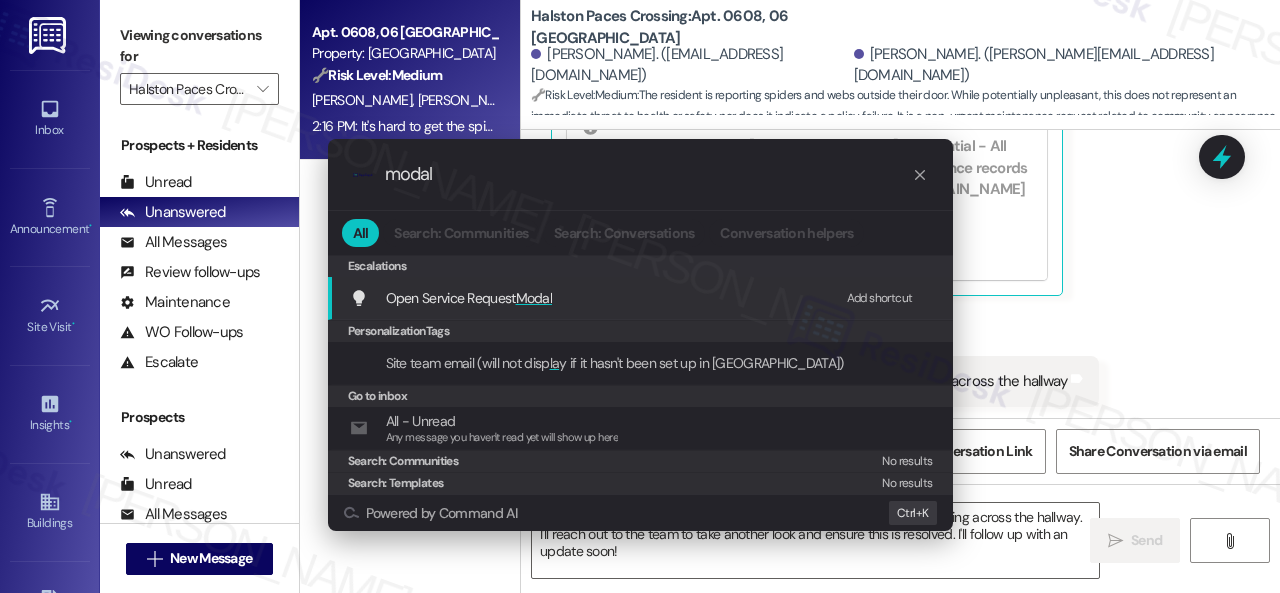 click on "Add shortcut" at bounding box center [880, 298] 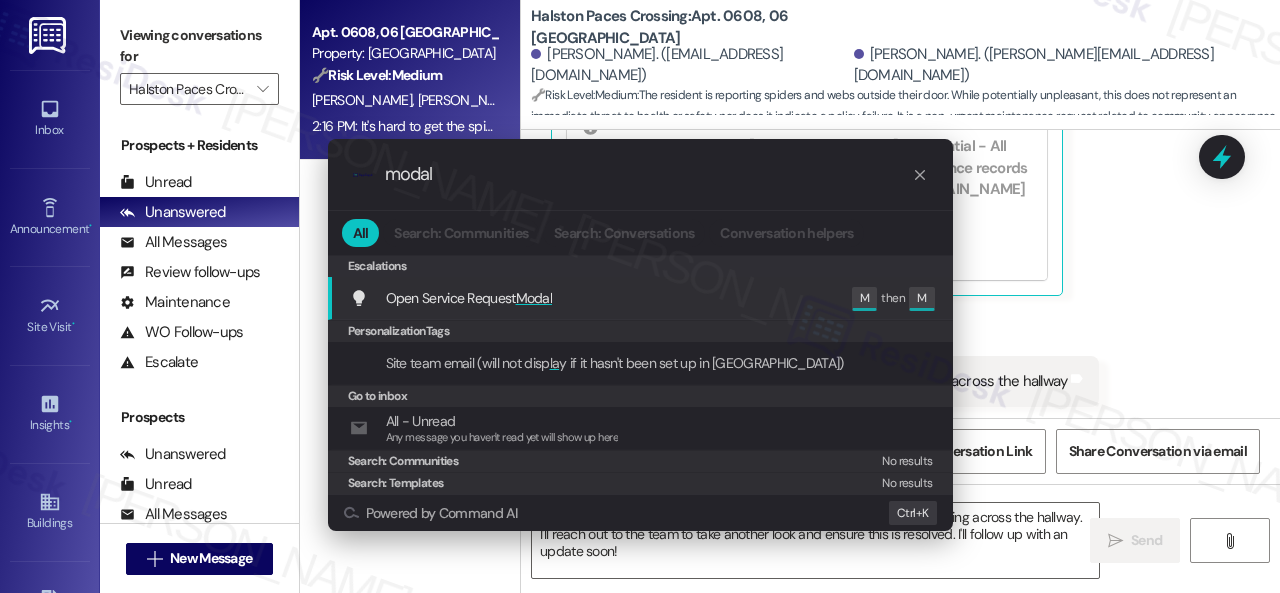 click on "Open Service Request  Modal" at bounding box center [469, 298] 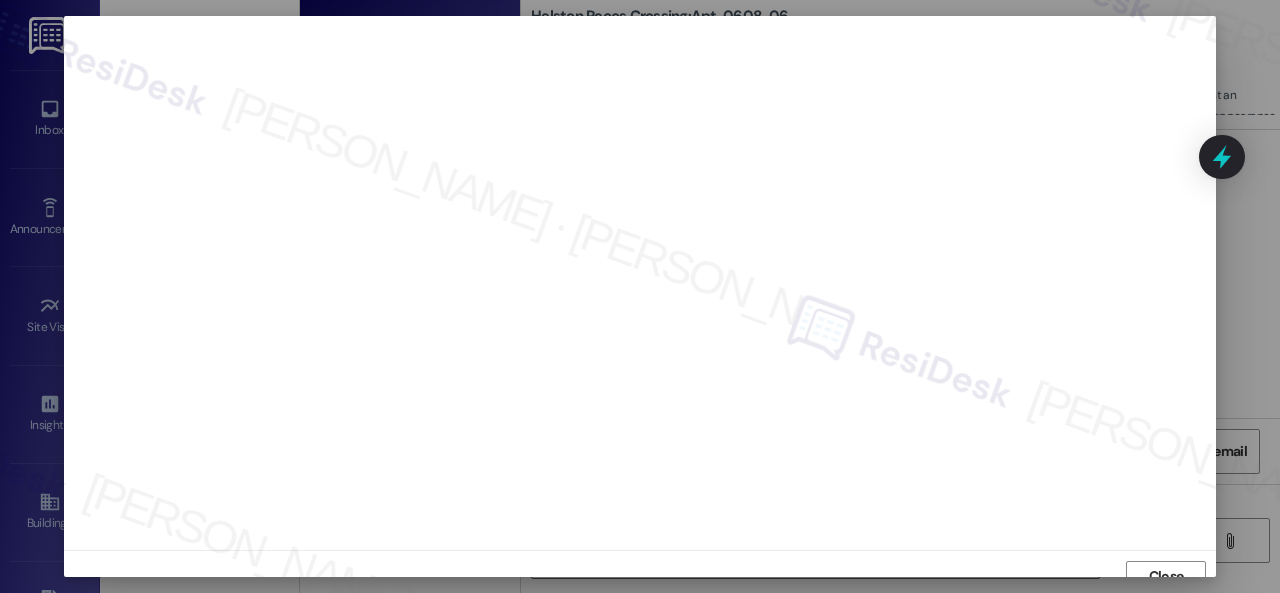 scroll, scrollTop: 15, scrollLeft: 0, axis: vertical 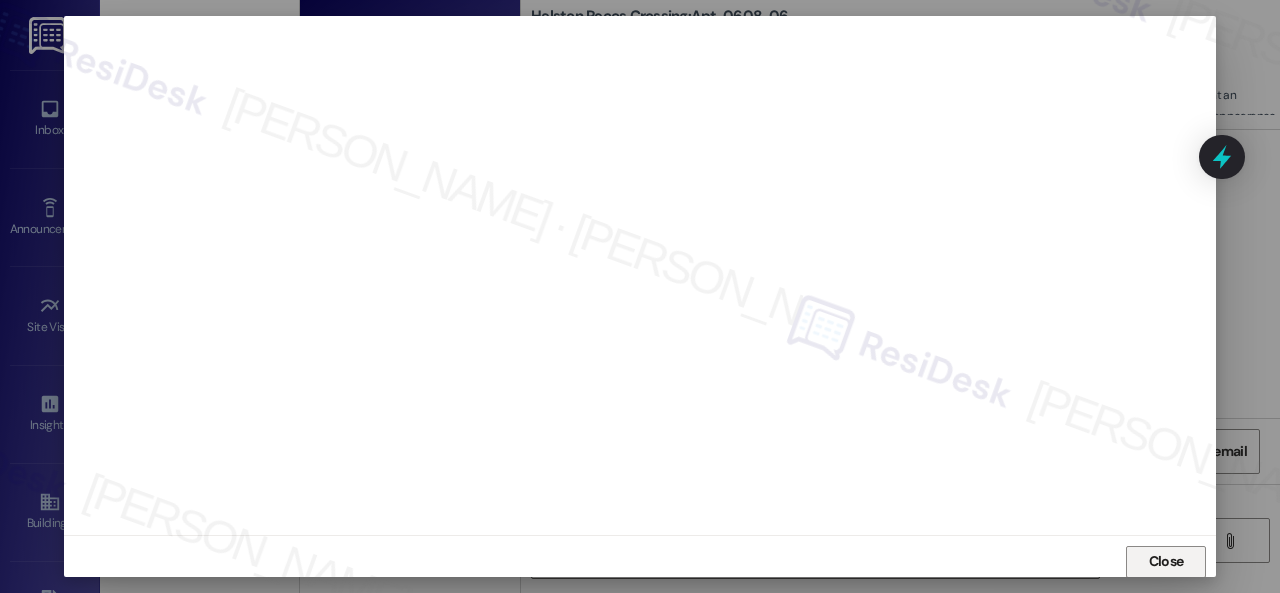 click on "Close" at bounding box center (1166, 562) 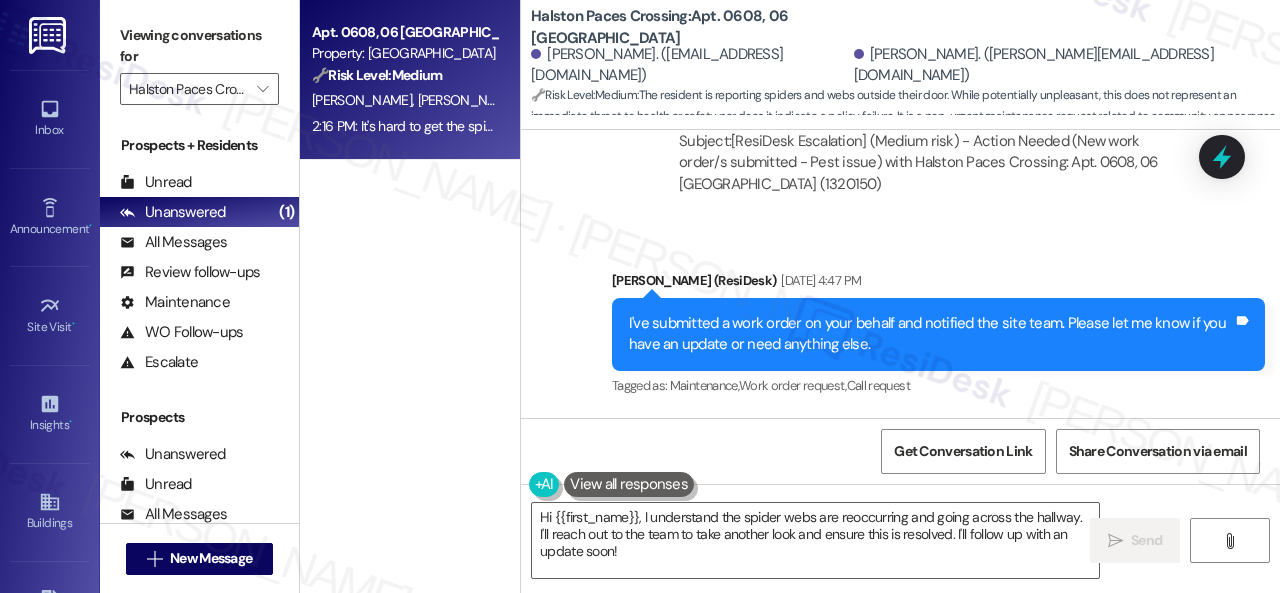 scroll, scrollTop: 18255, scrollLeft: 0, axis: vertical 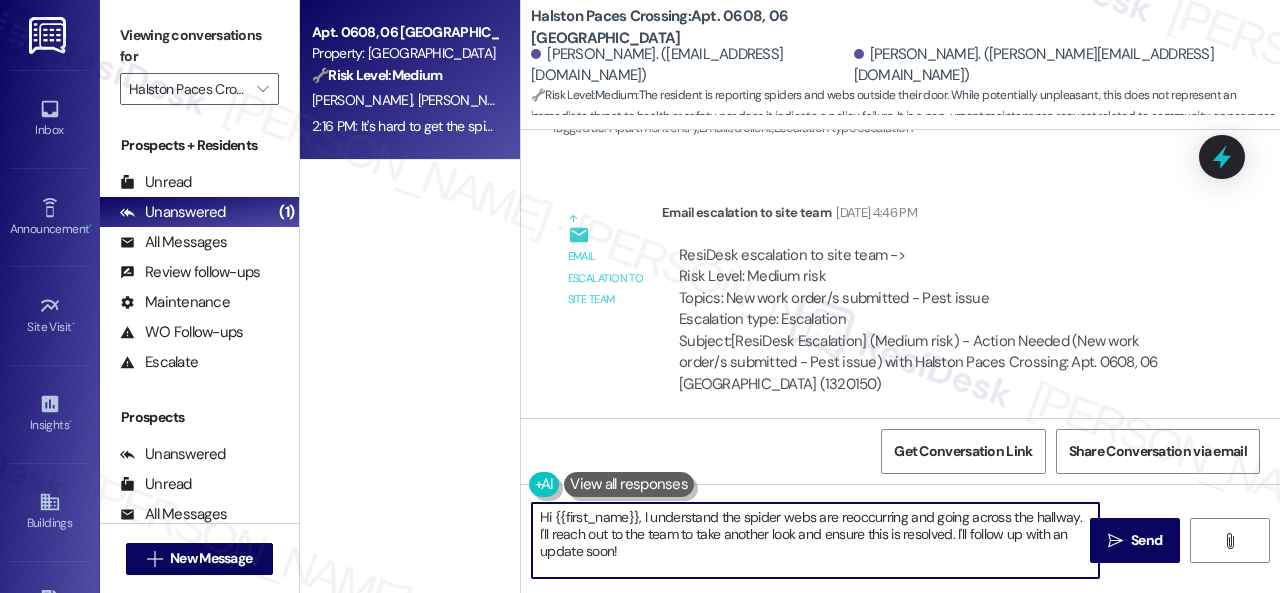 drag, startPoint x: 484, startPoint y: 495, endPoint x: 456, endPoint y: 485, distance: 29.732138 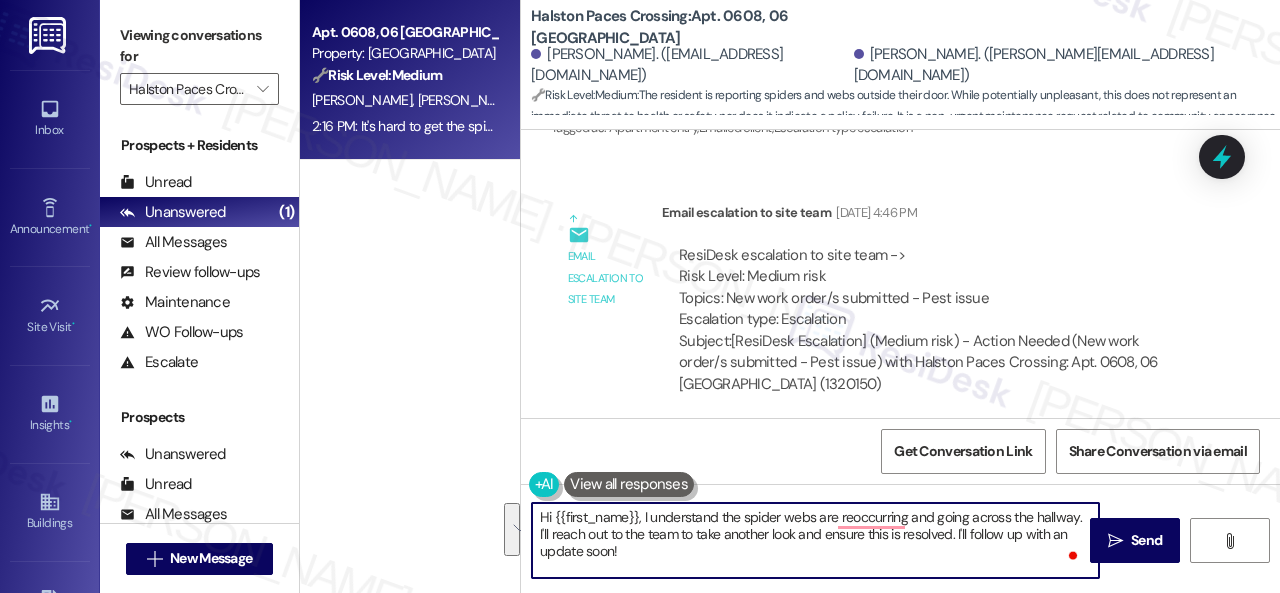click on "Sent via SMS Sarah   (ResiDesk) Jul 21, 2025 at 4:47 PM I've submitted a work order on your behalf and notified the site team. Please let me know if you have an update or need anything else. Tags and notes Tagged as:   Maintenance ,  Click to highlight conversations about Maintenance Work order request ,  Click to highlight conversations about Work order request Call request Click to highlight conversations about Call request" at bounding box center [900, 520] 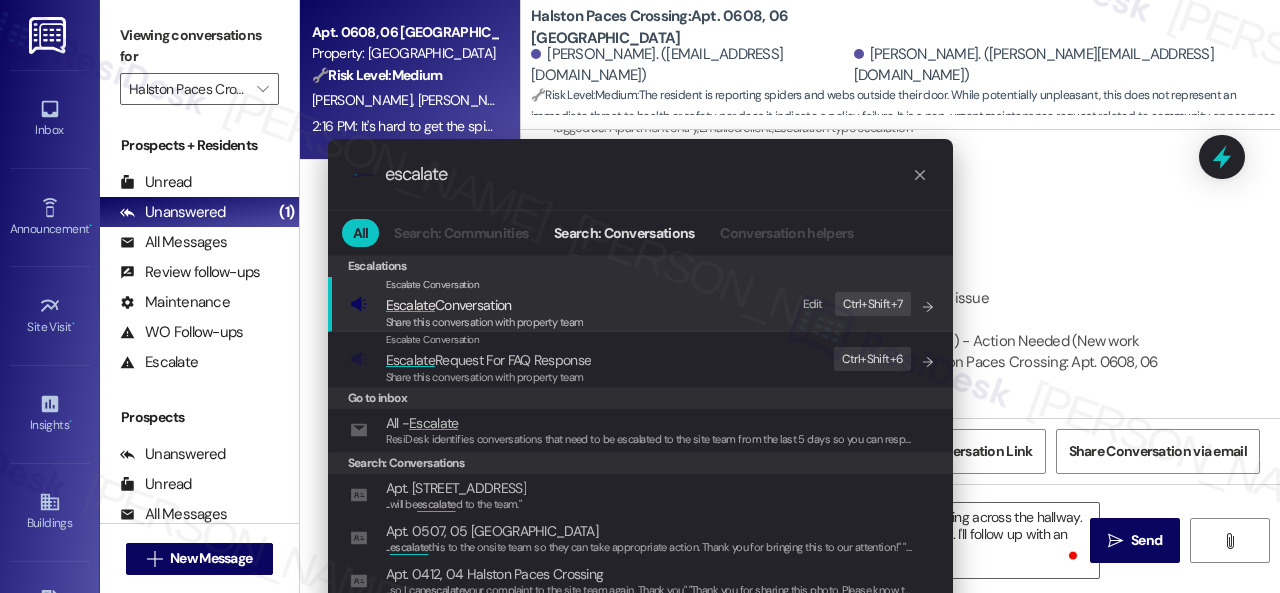 type on "escalate" 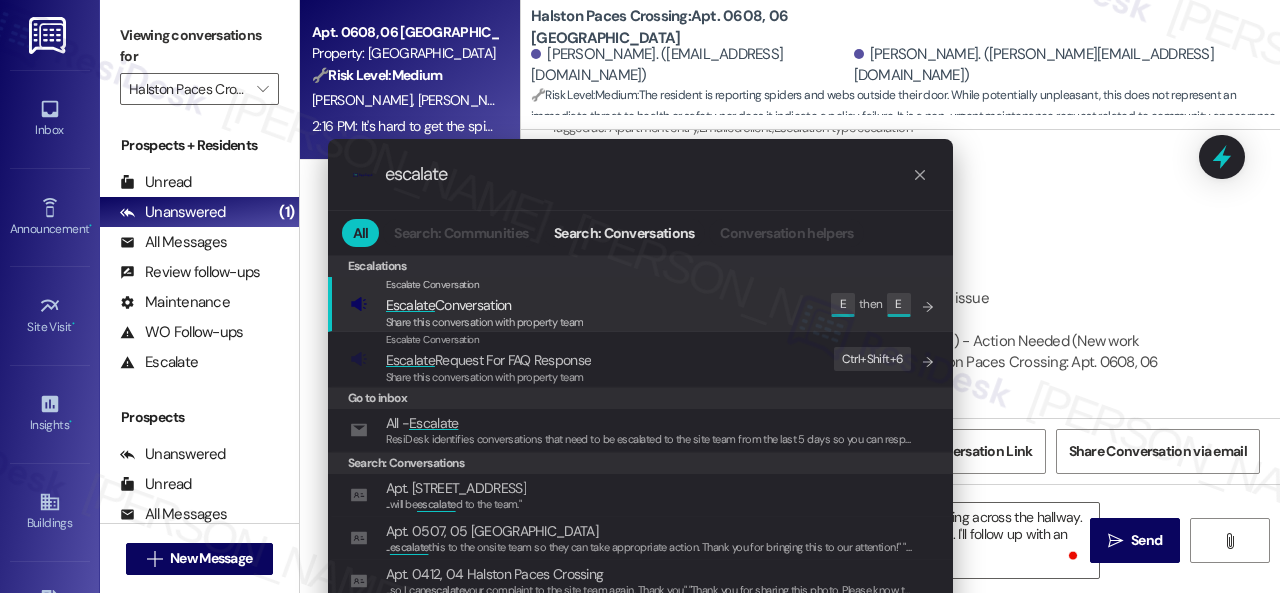 click 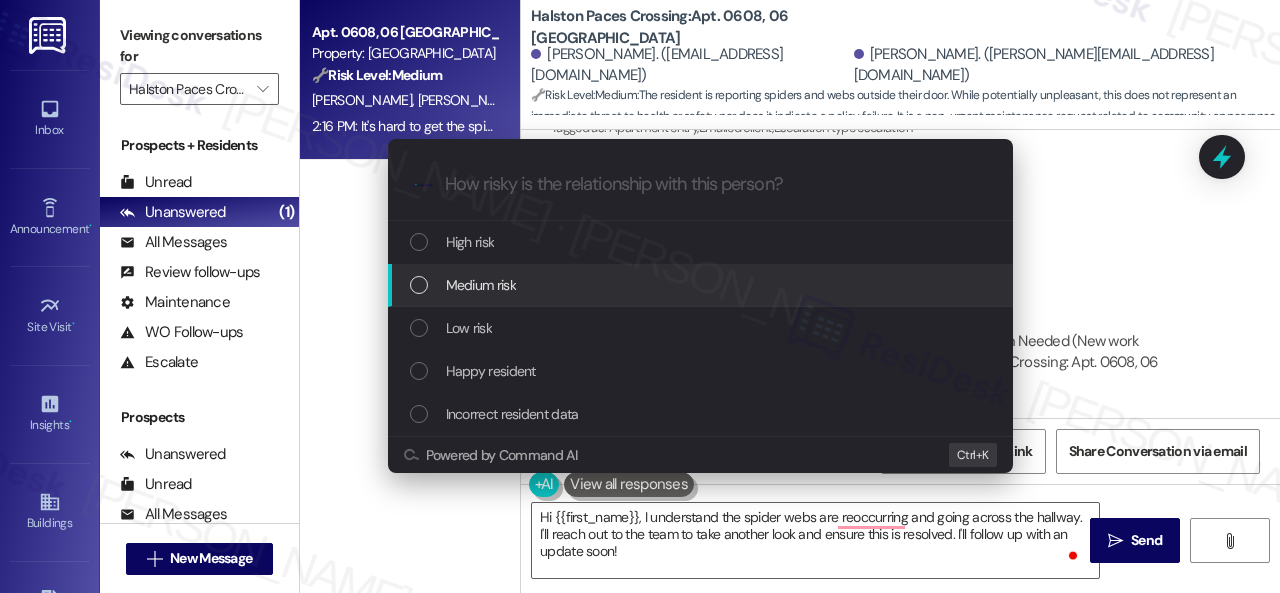click on "Medium risk" at bounding box center (481, 285) 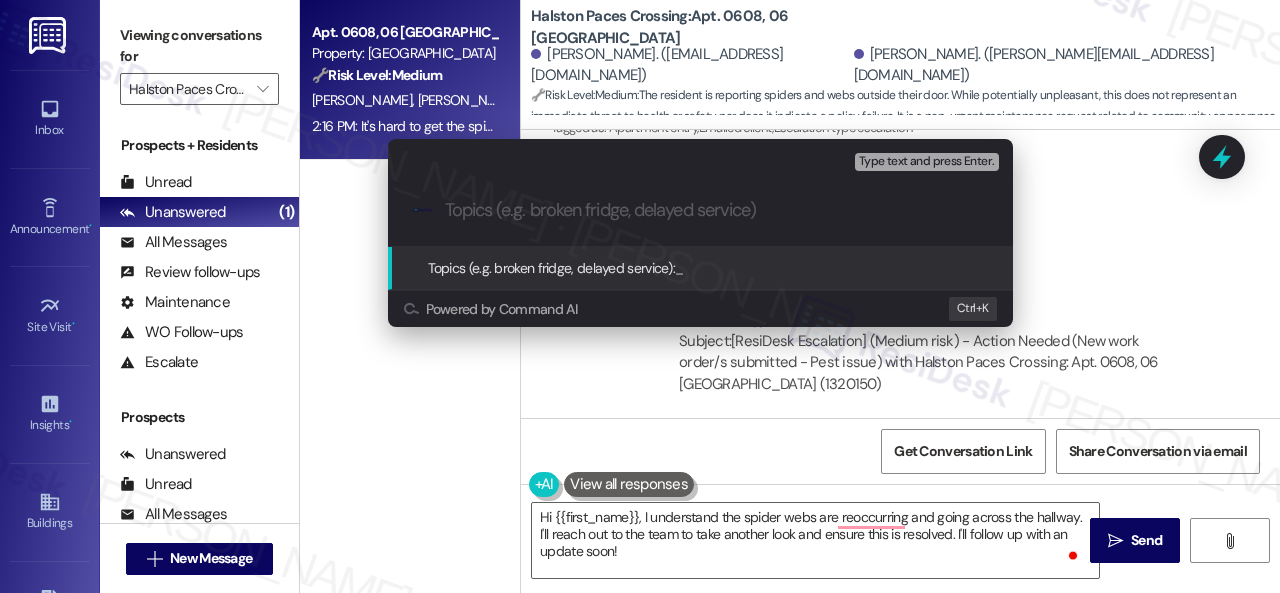 paste on "Follow-up on work order 16044014" 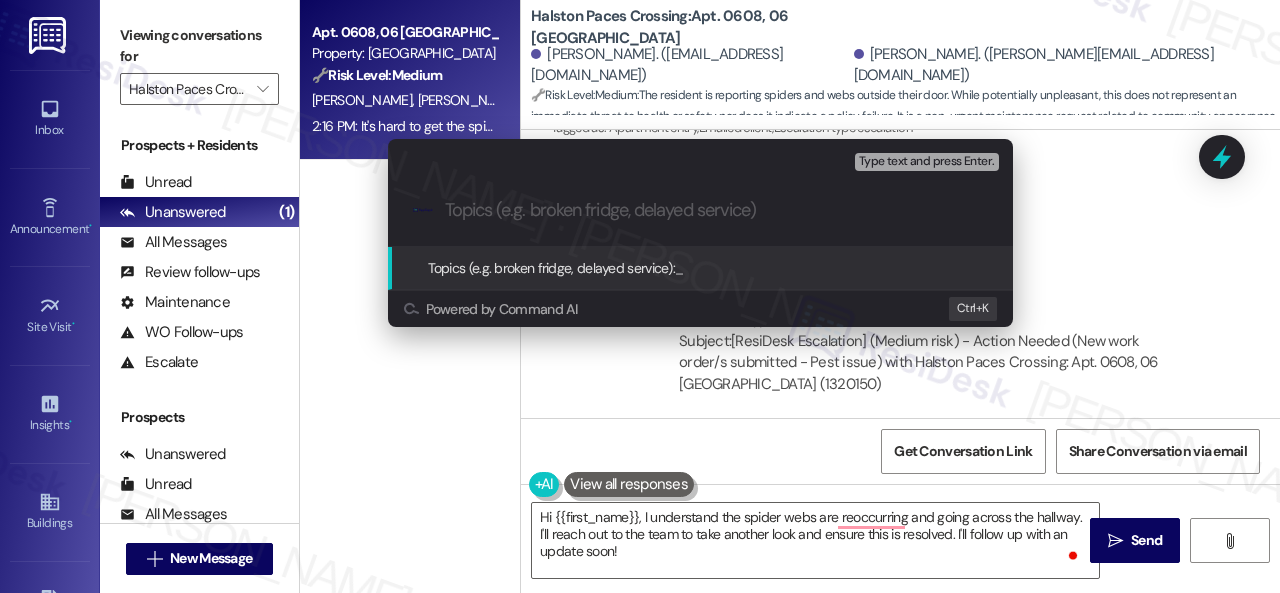 type on "Follow-up on work order 16044014" 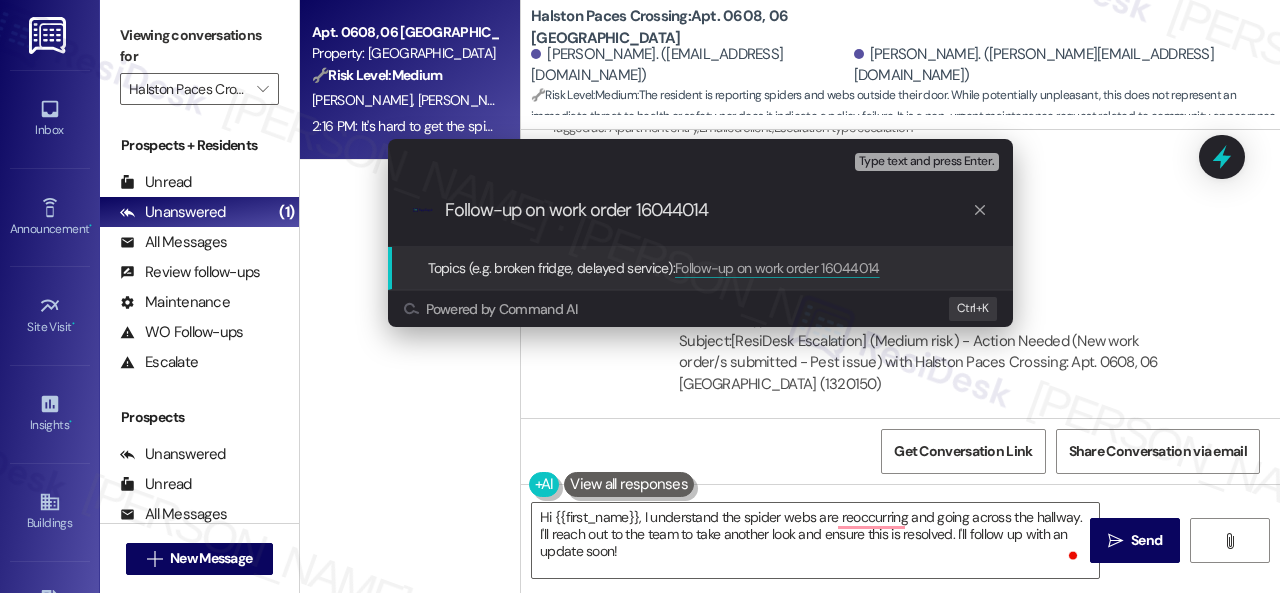 type 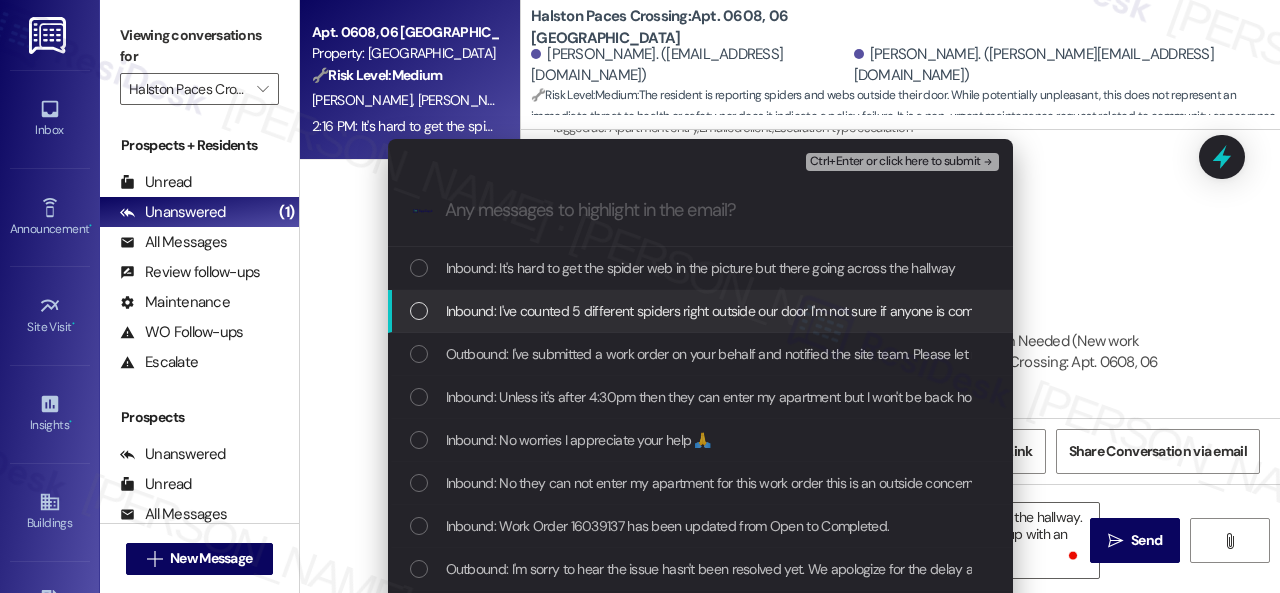 click on "Inbound: I've counted 5 different spiders right outside our door I'm not sure if anyone is coming to knock them down or not" at bounding box center (798, 311) 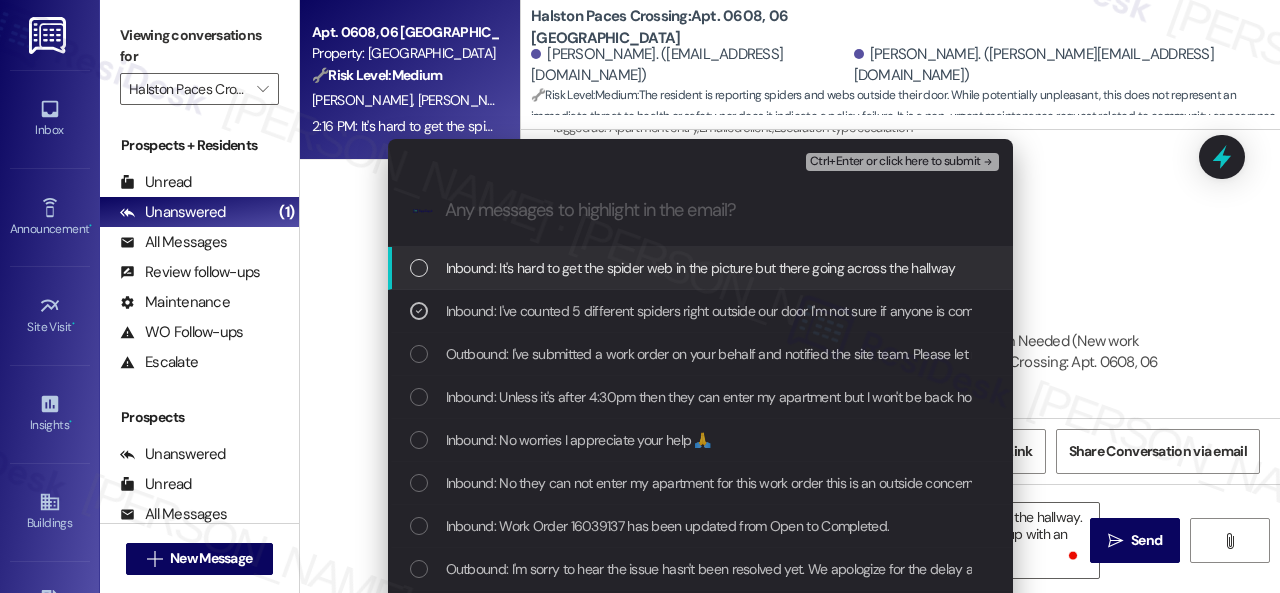 click on "Inbound: It's hard to get the spider web in the picture but there going across the hallway" at bounding box center (701, 268) 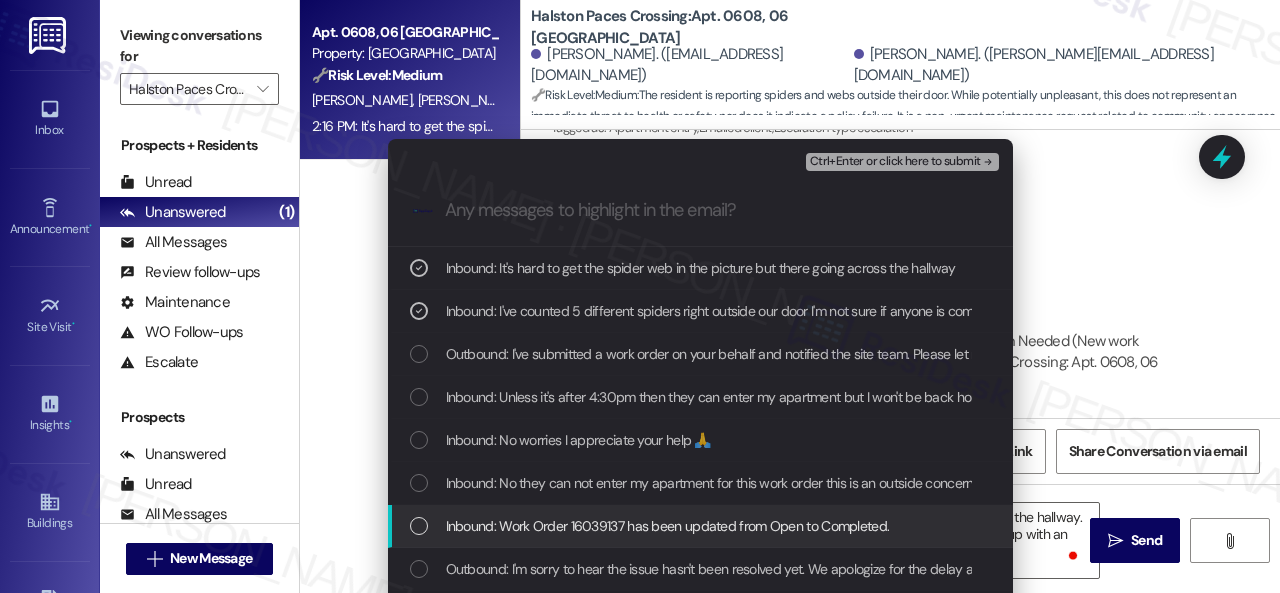 click on "Inbound: Work Order 16039137 has been updated from Open to Completed." at bounding box center [668, 526] 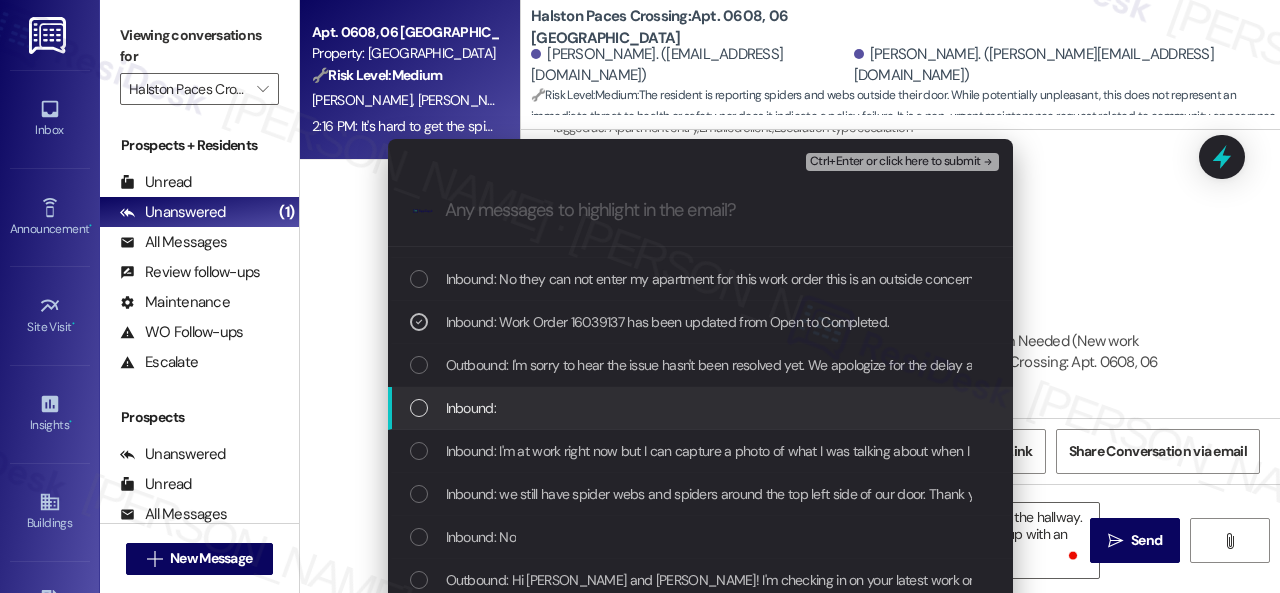 scroll, scrollTop: 300, scrollLeft: 0, axis: vertical 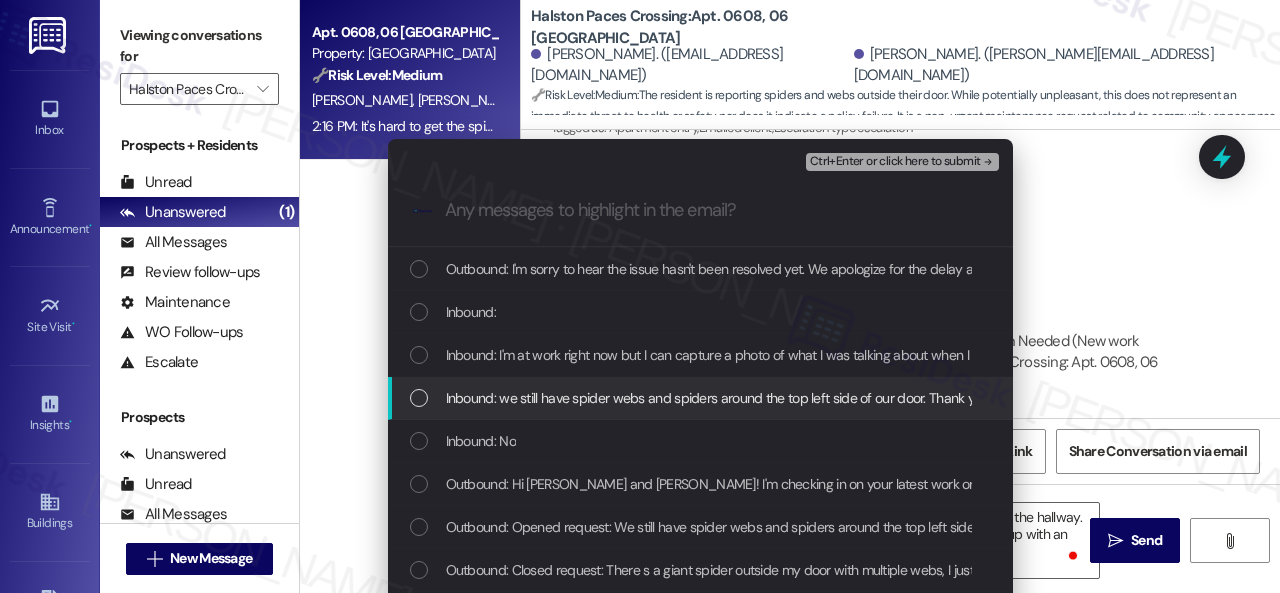 click on "Inbound:  we still have spider webs and spiders around the top left side of our door.
Thank you for the follow up." at bounding box center (767, 398) 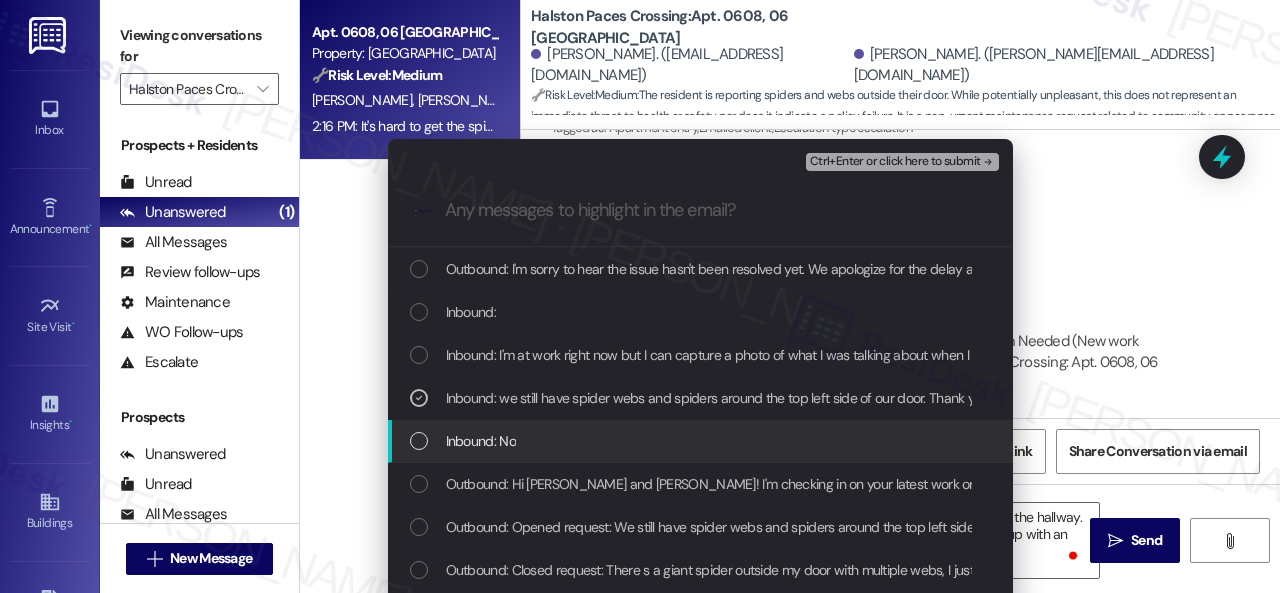 click on "Inbound: No" at bounding box center [481, 441] 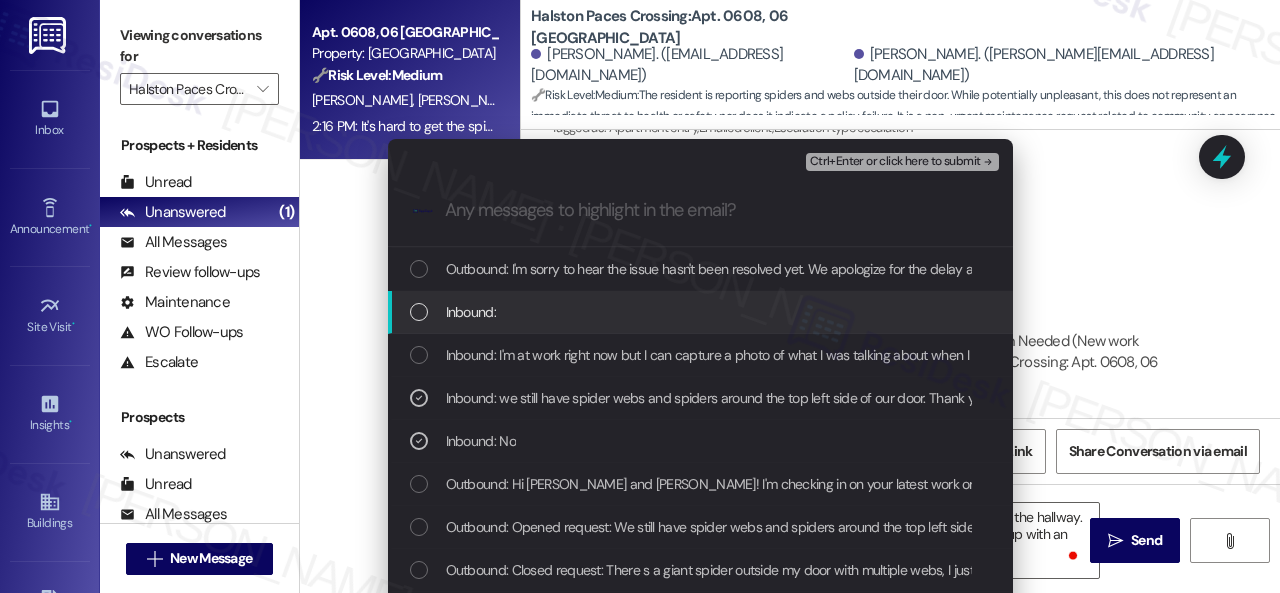 click on "Inbound:" at bounding box center [471, 312] 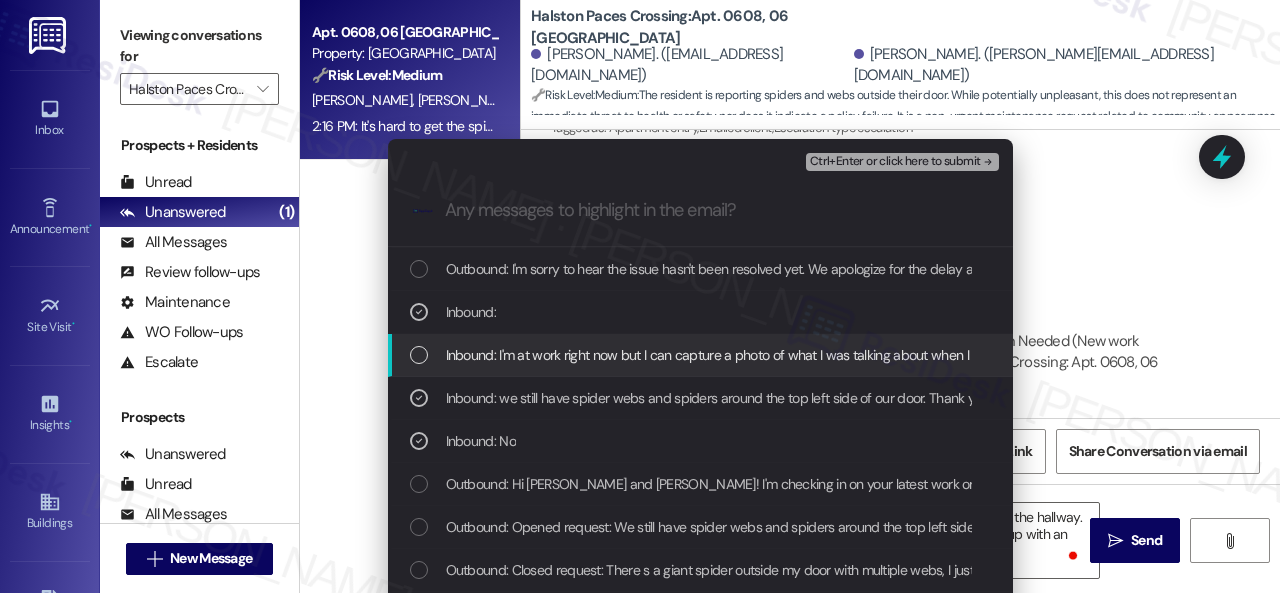 click on "Inbound: I'm at work right now but I can capture a photo of what I was talking about when I get home" at bounding box center [737, 355] 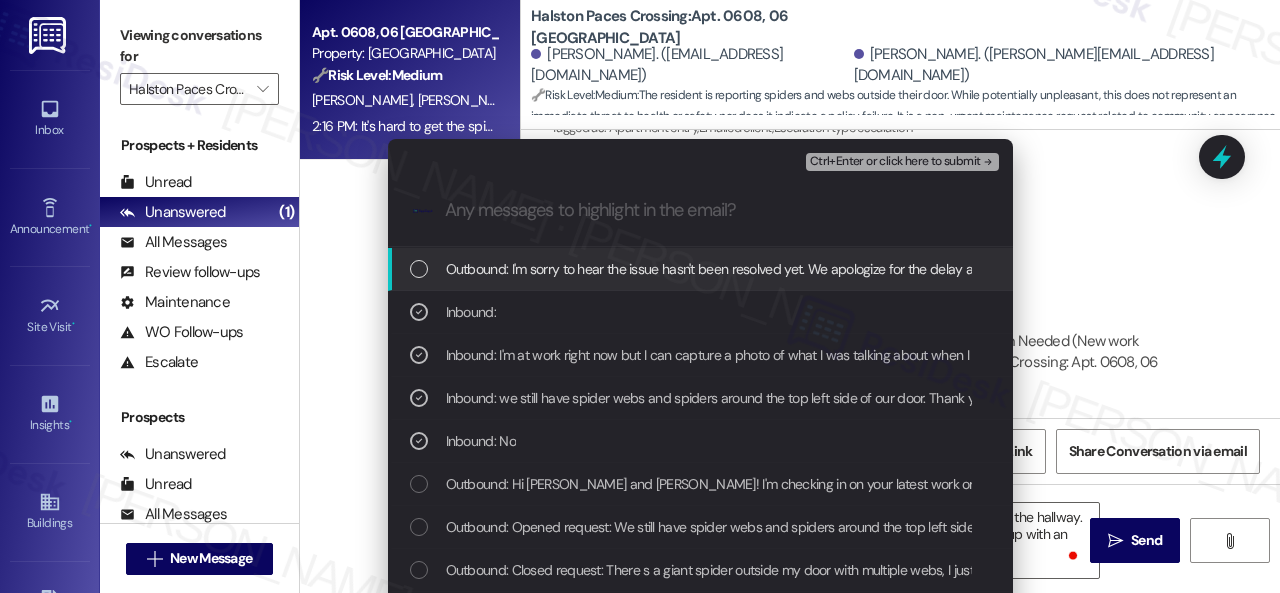 click on "Ctrl+Enter or click here to submit" at bounding box center (904, 162) 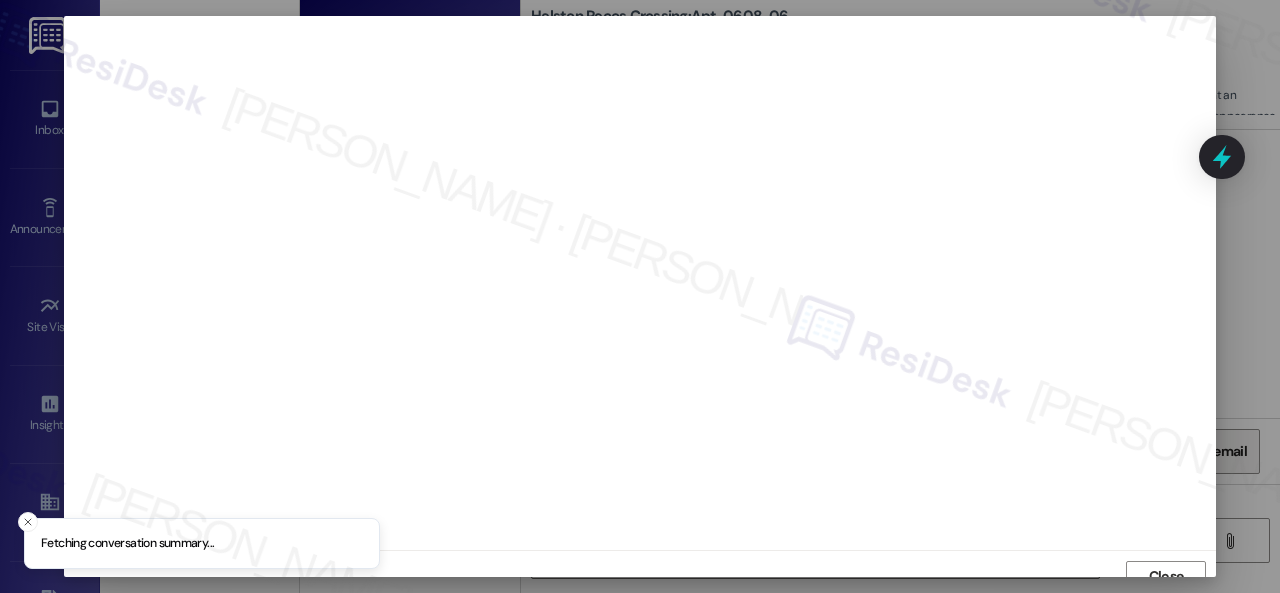 scroll, scrollTop: 15, scrollLeft: 0, axis: vertical 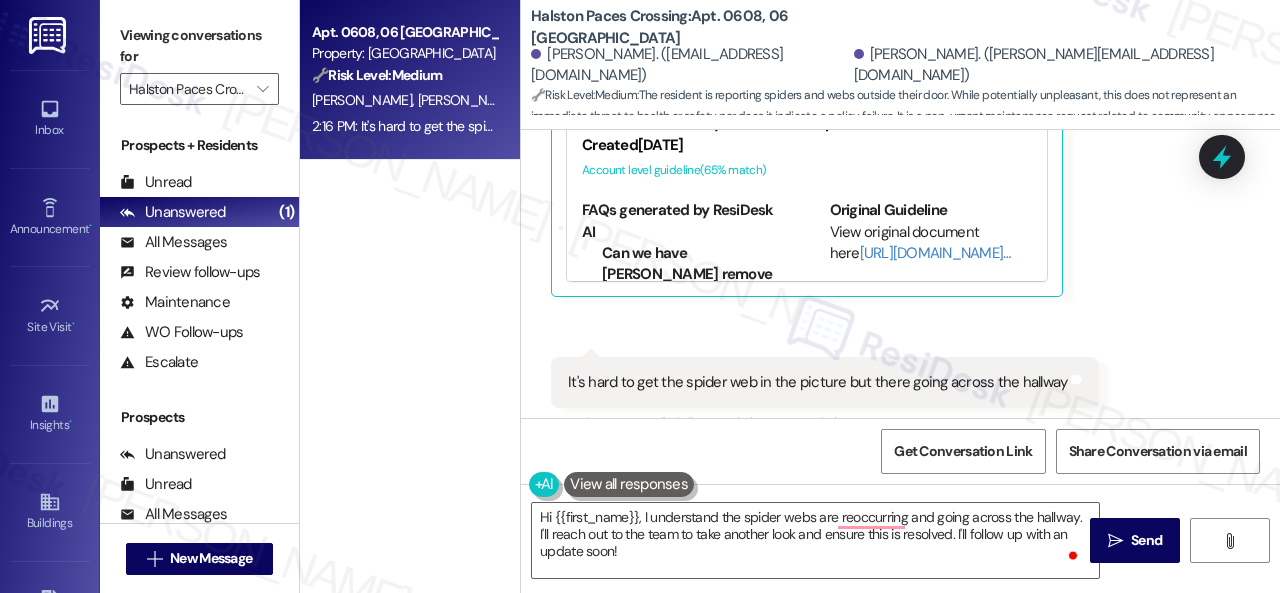 click on "Received via SMS Preston Reese 2:16 PM I've counted 5 different spiders right outside our door I'm not sure if anyone is coming to knock them down or not JPG  attachment ResiDesk recognized items in this image See details     Download   (Click to zoom) Tags and notes Tagged as:   Bugs Click to highlight conversations about Bugs  Related guidelines Hide Suggestions Birchstone Residential - All properties: Concern regarding the use of the term "security" in resident responses Created  2 years ago Account level guideline  ( 65 % match) FAQs generated by ResiDesk AI Can we have Sarah remove the phrase from her responses? Yes, we can have Sarah remove that phrase from her responses. Why do we need to remove the 'security' word from our responses? We need to remove the 'security' word from our responses because we do not guarantee anyone's security. Original Guideline View original document here  http://res.cl… Created  a year ago Account level guideline  ( 65 % match) FAQs generated by ResiDesk AI 2:16 PM     ," at bounding box center [900, -64] 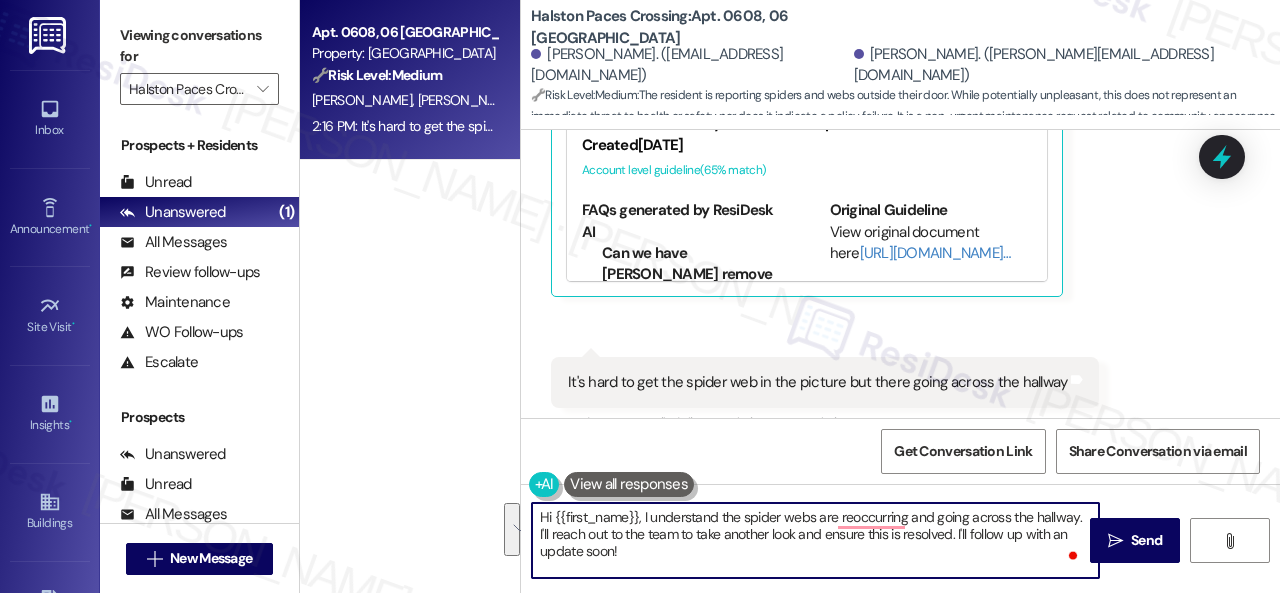 drag, startPoint x: 647, startPoint y: 553, endPoint x: 363, endPoint y: 455, distance: 300.433 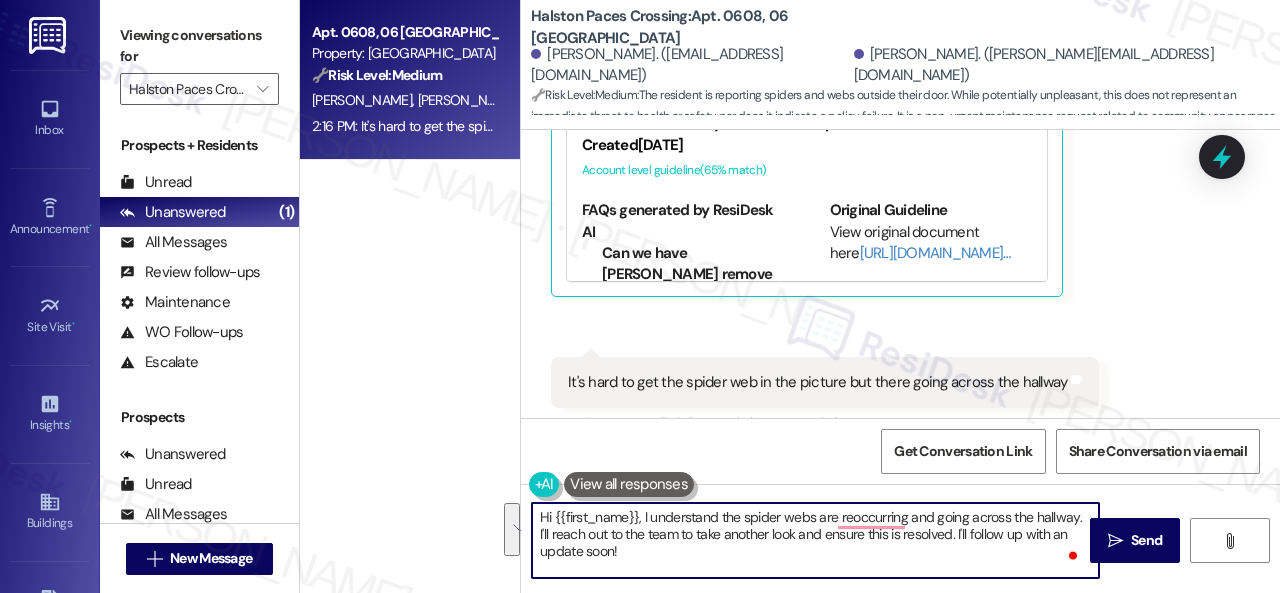 click on "Apt. 0608, 06 Halston Paces Crossing Property: Halston Paces Crossing 🔧  Risk Level:  Medium The resident is reporting spiders and webs outside their door. While potentially unpleasant, this does not represent an immediate threat to health or safety, nor does it indicate a policy failure. It is a non-urgent maintenance request related to community appearance. P. Reese D. Bright 2:16 PM: It's hard to get the spider web in the picture but there going across the hallway  2:16 PM: It's hard to get the spider web in the picture but there going across the hallway  Halston Paces Crossing:  Apt. 0608, 06 Halston Paces Crossing       Preston Reese. (prespres01@gmail.com)     Deshawna Bright. (deshawna.bright16@gmail.com)   🔧  Risk Level:  Medium :  The resident is reporting spiders and webs outside their door. While potentially unpleasant, this does not represent an immediate threat to health or safety, nor does it indicate a policy failure. It is a non-urgent maintenance request related to community appearance." at bounding box center (790, 296) 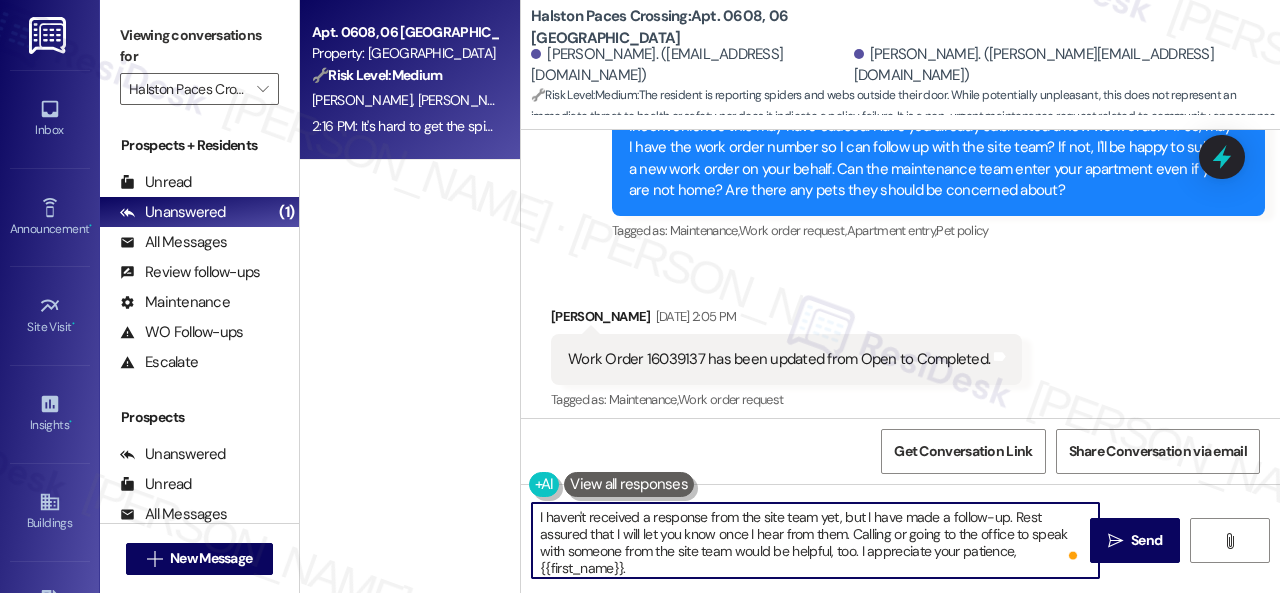 scroll, scrollTop: 17554, scrollLeft: 0, axis: vertical 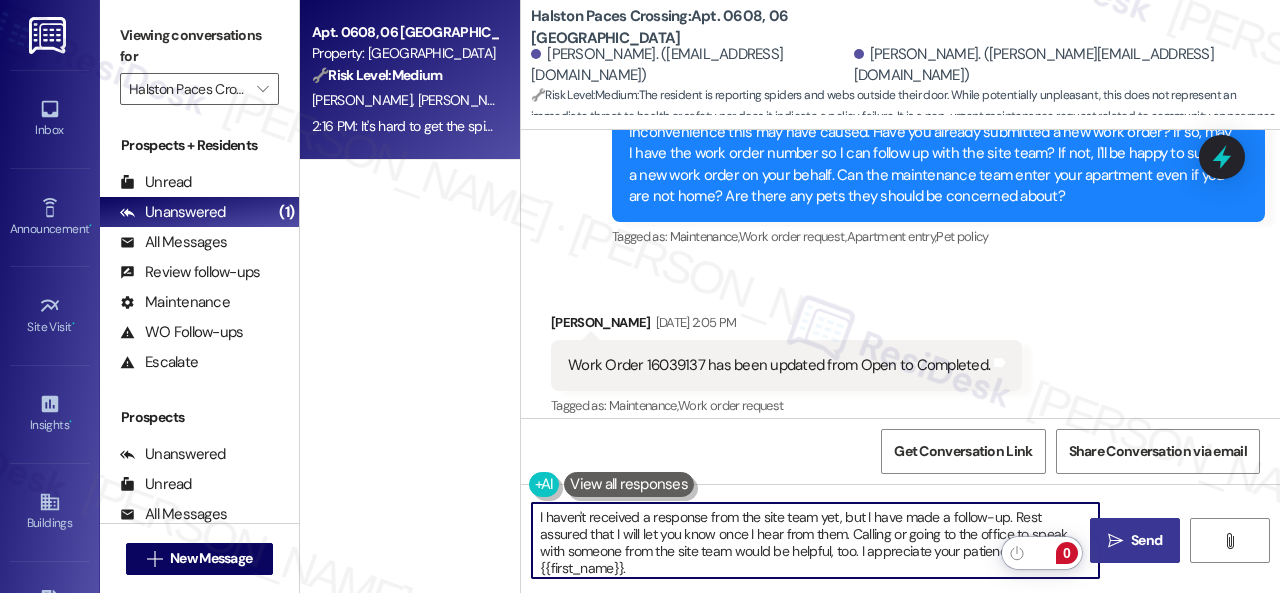 drag, startPoint x: 989, startPoint y: 549, endPoint x: 1106, endPoint y: 554, distance: 117.10679 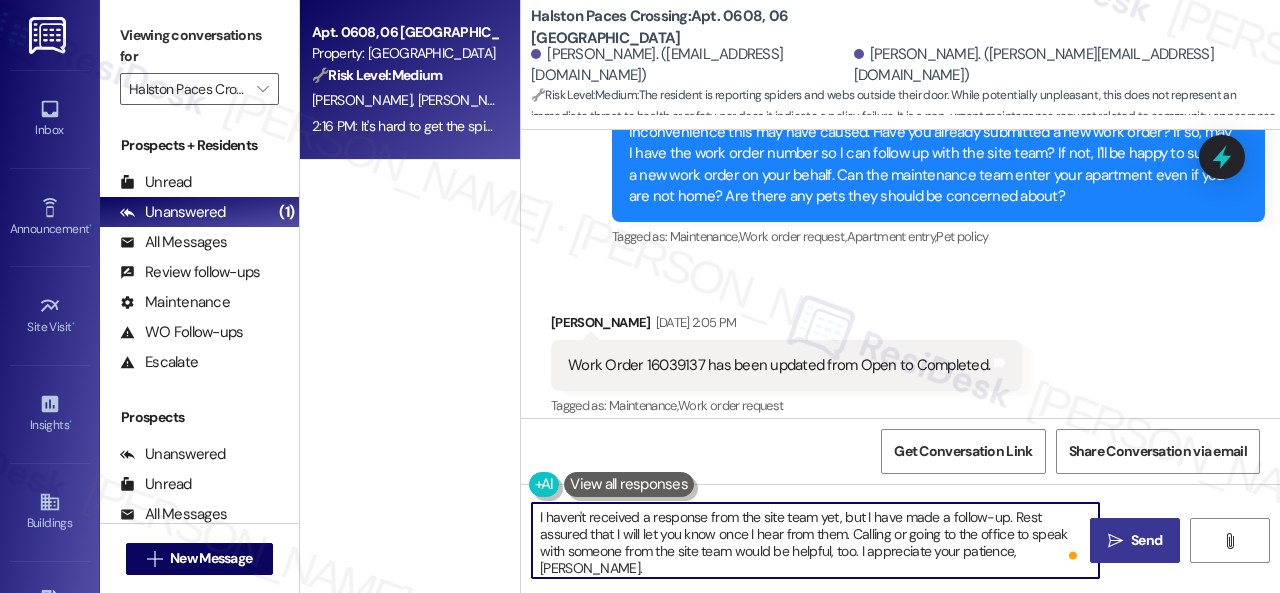 type on "I haven't received a response from the site team yet, but I have made a follow-up. Rest assured that I will let you know once I hear from them. Calling or going to the office to speak with someone from the site team would be helpful, too. I appreciate your patience, Preston." 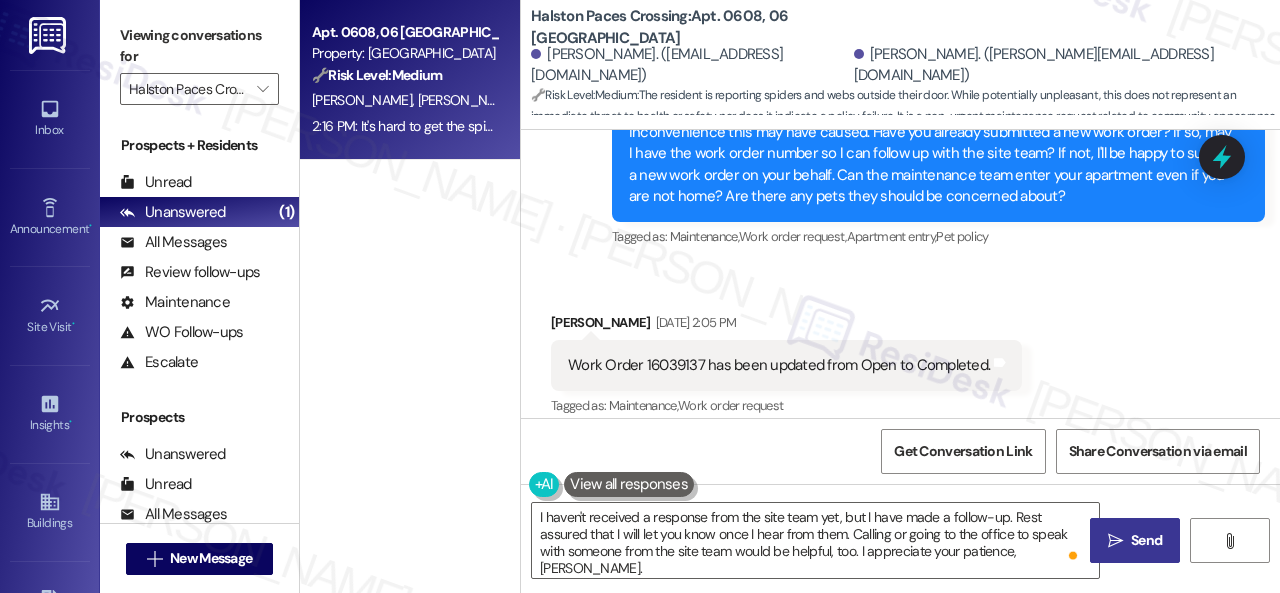 click on "Send" at bounding box center [1146, 540] 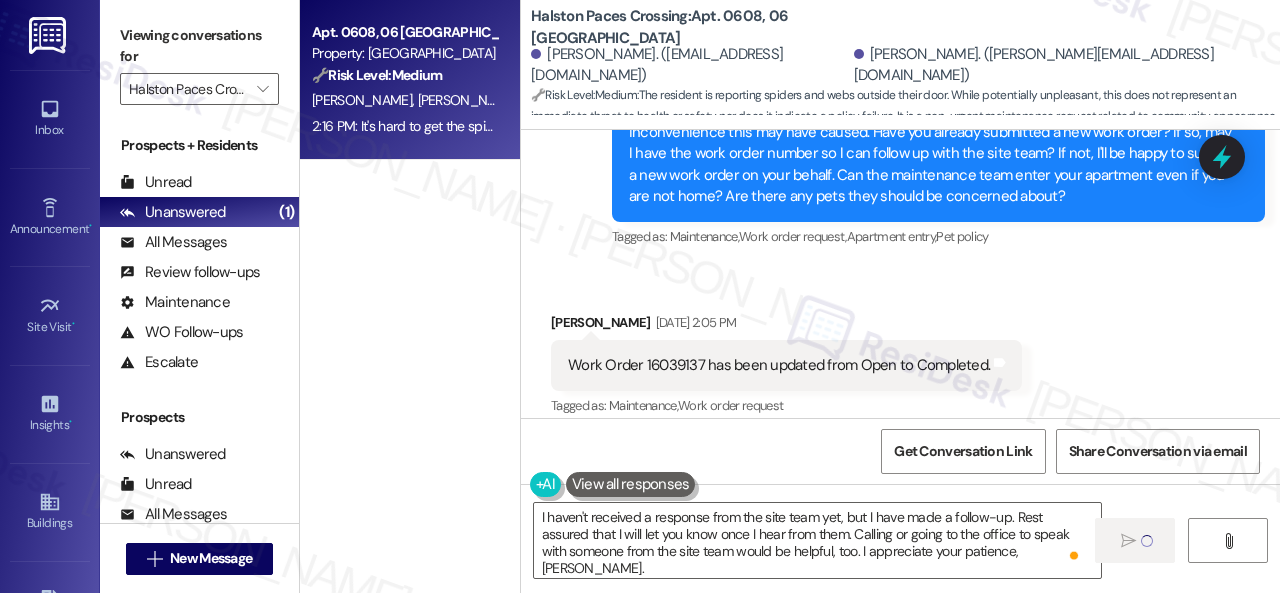 type 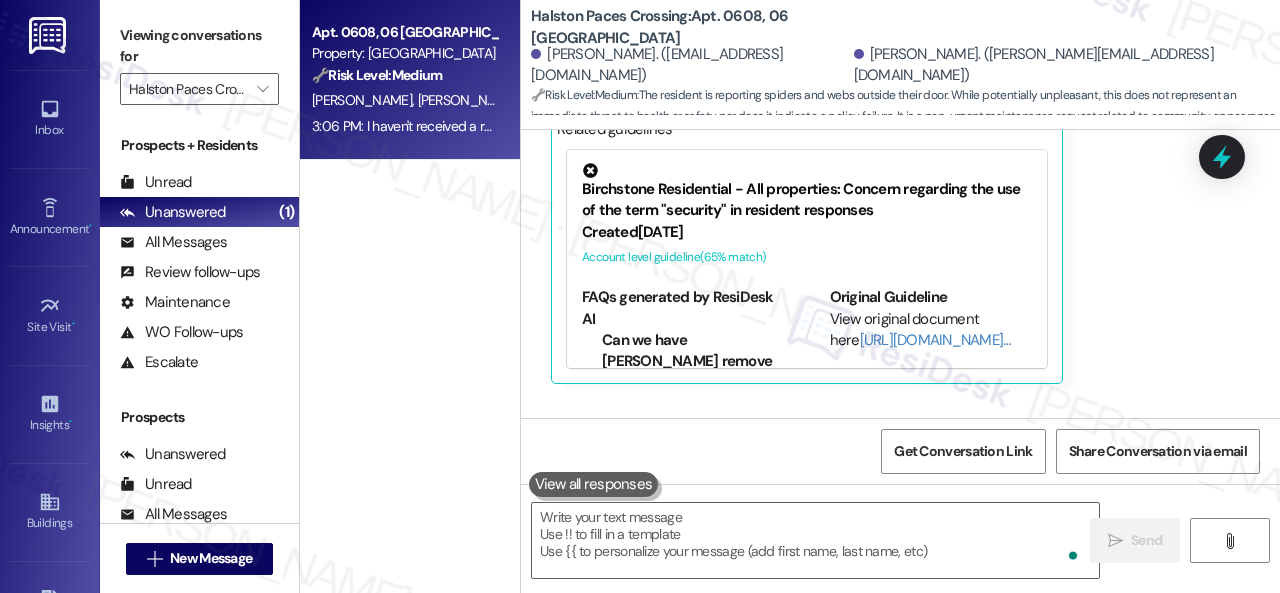 scroll, scrollTop: 19654, scrollLeft: 0, axis: vertical 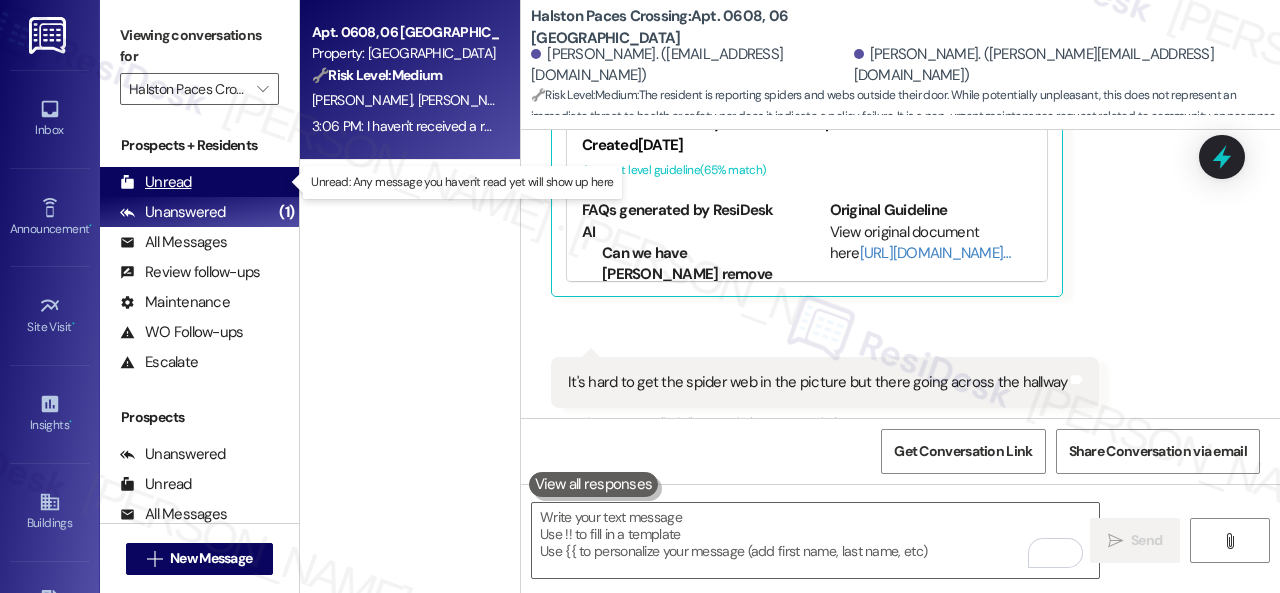 click on "Unread" at bounding box center [156, 182] 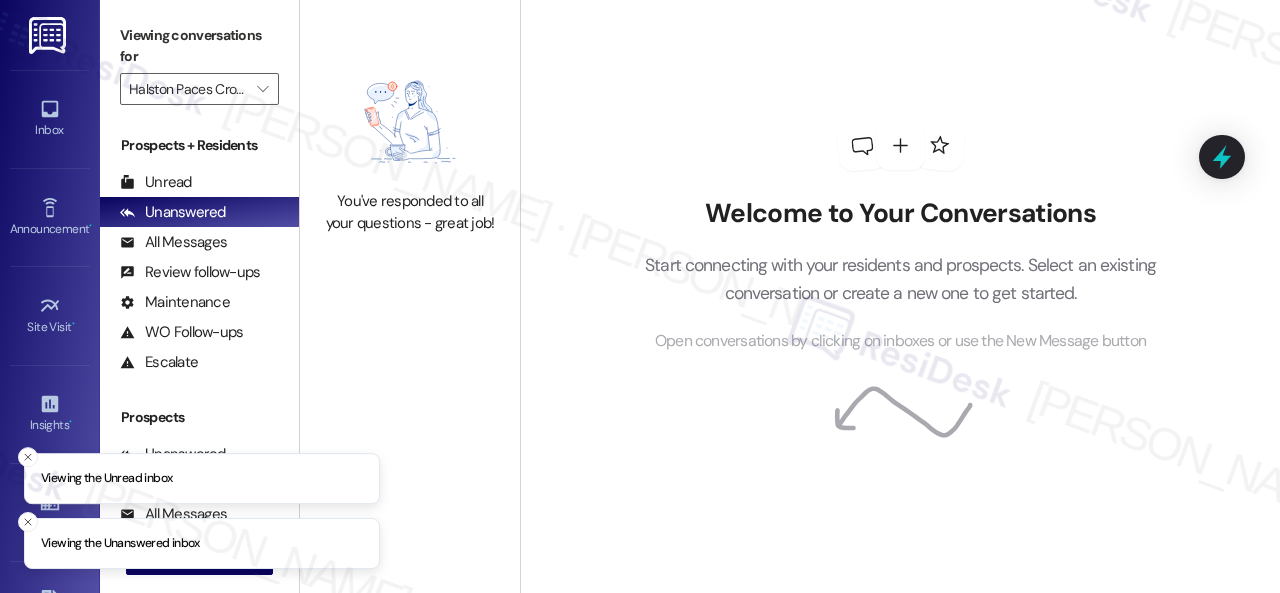 scroll, scrollTop: 0, scrollLeft: 0, axis: both 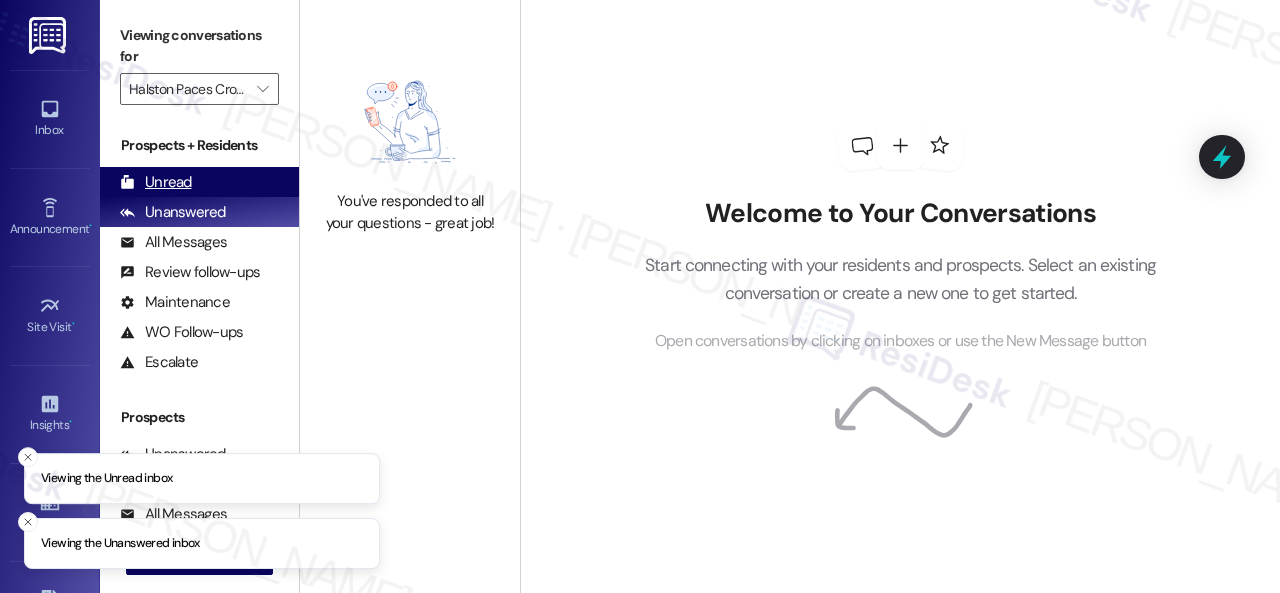 click on "Unread" at bounding box center [156, 182] 